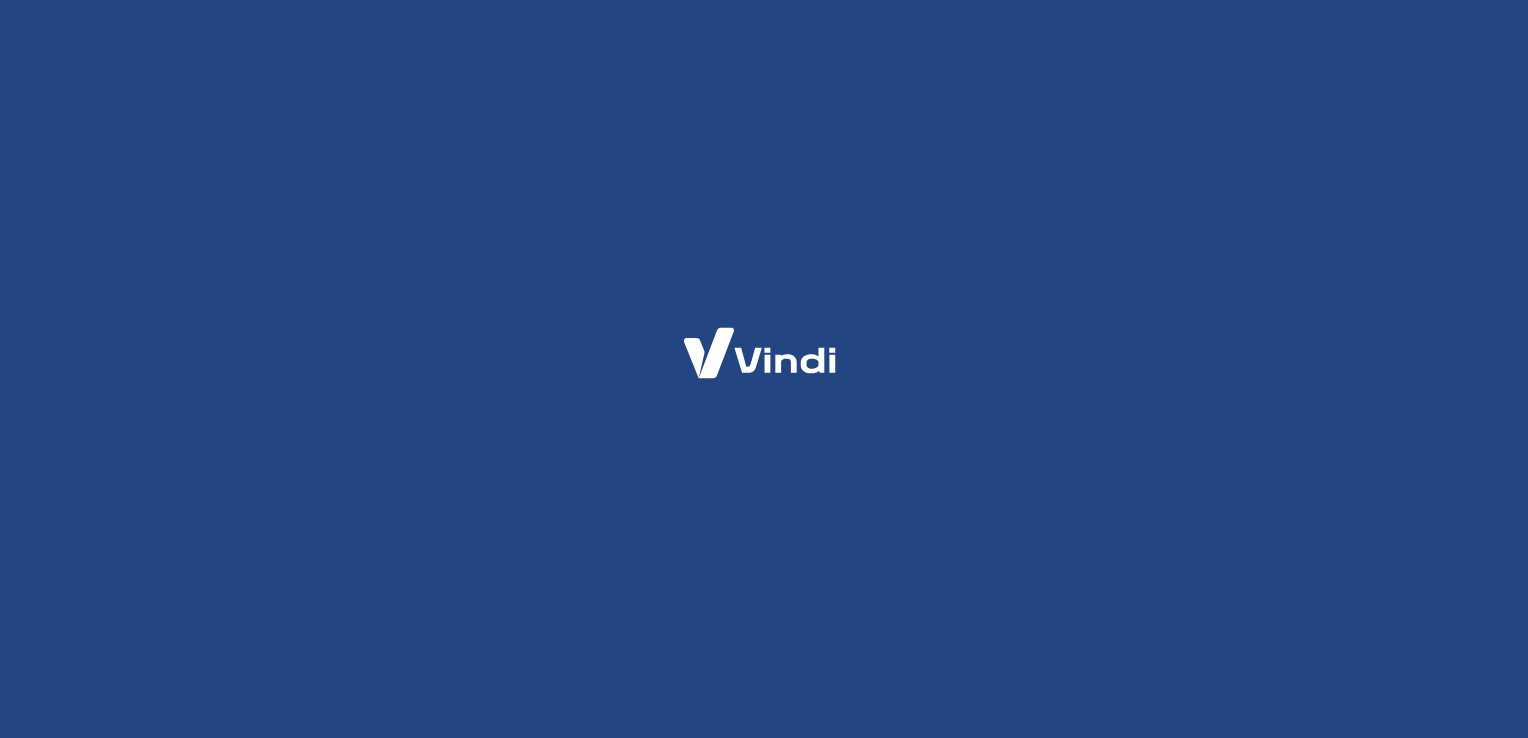 scroll, scrollTop: 0, scrollLeft: 0, axis: both 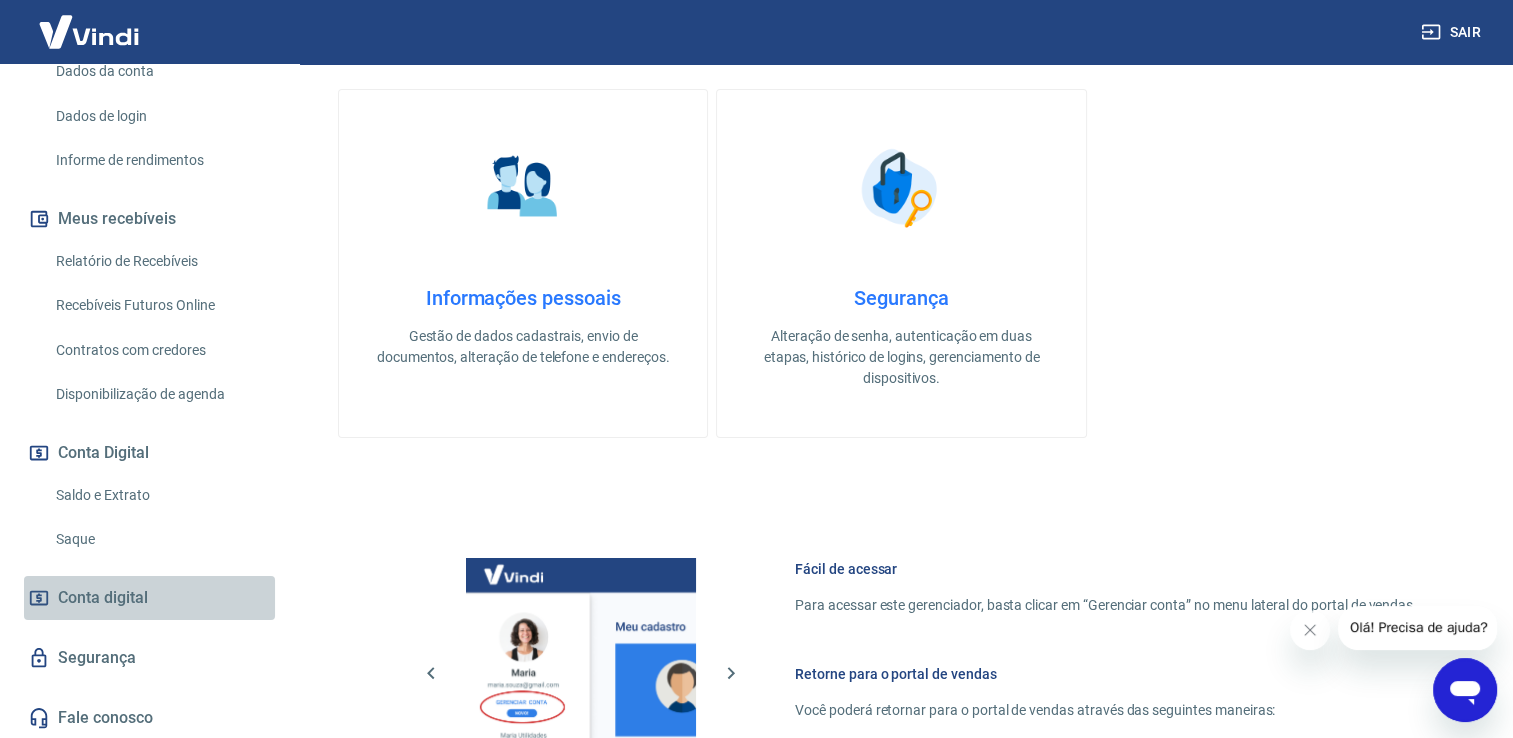 click on "Conta digital" at bounding box center (149, 598) 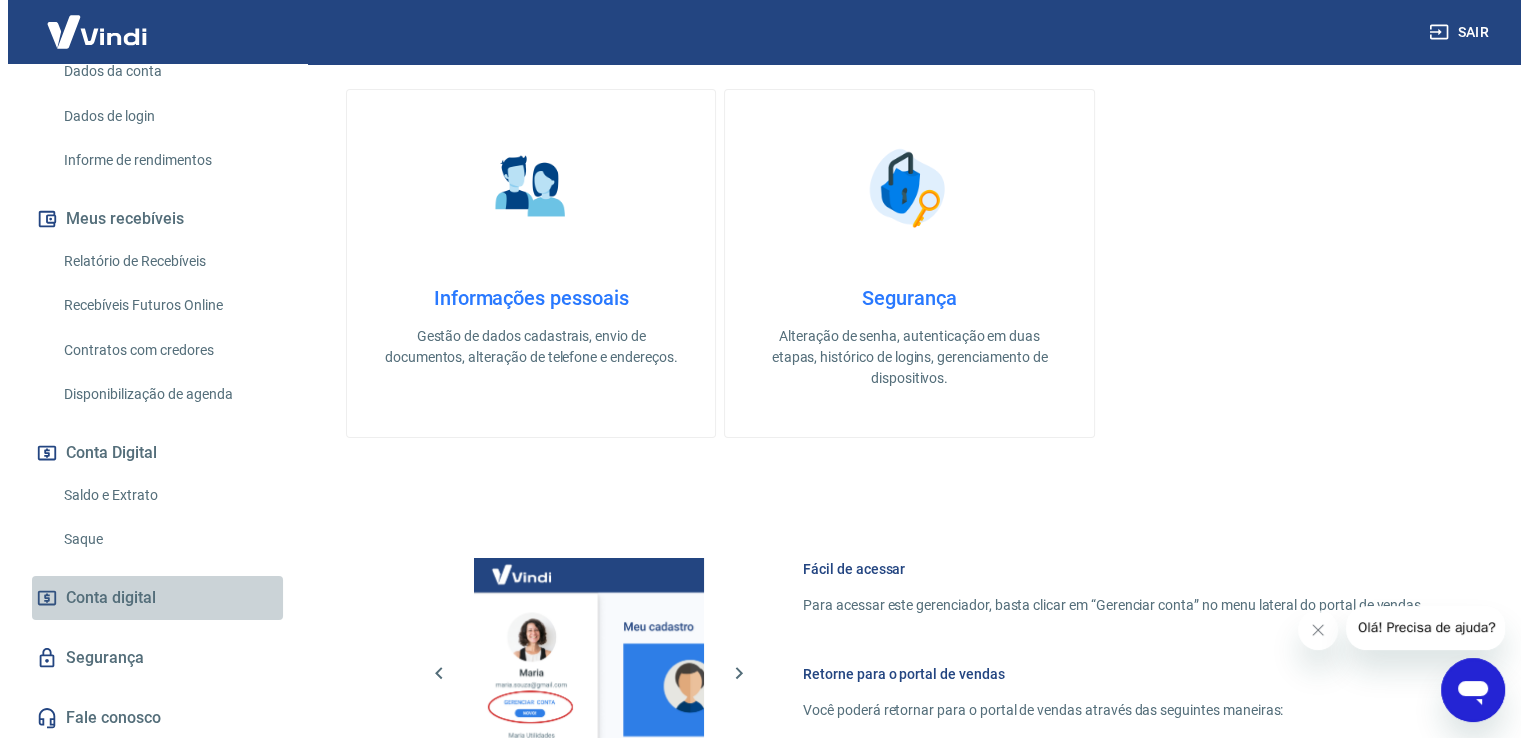 scroll, scrollTop: 0, scrollLeft: 0, axis: both 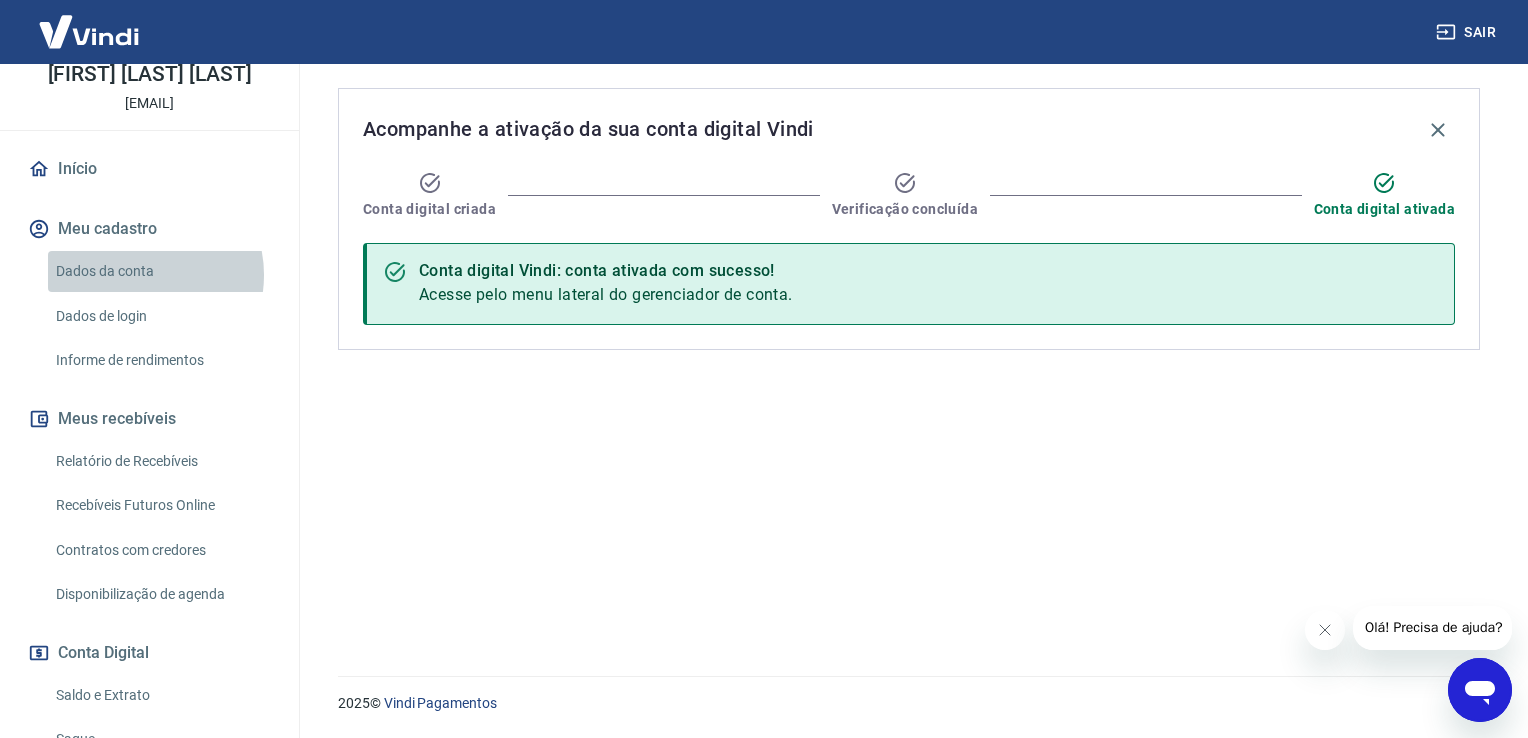 click on "Dados da conta" at bounding box center (161, 271) 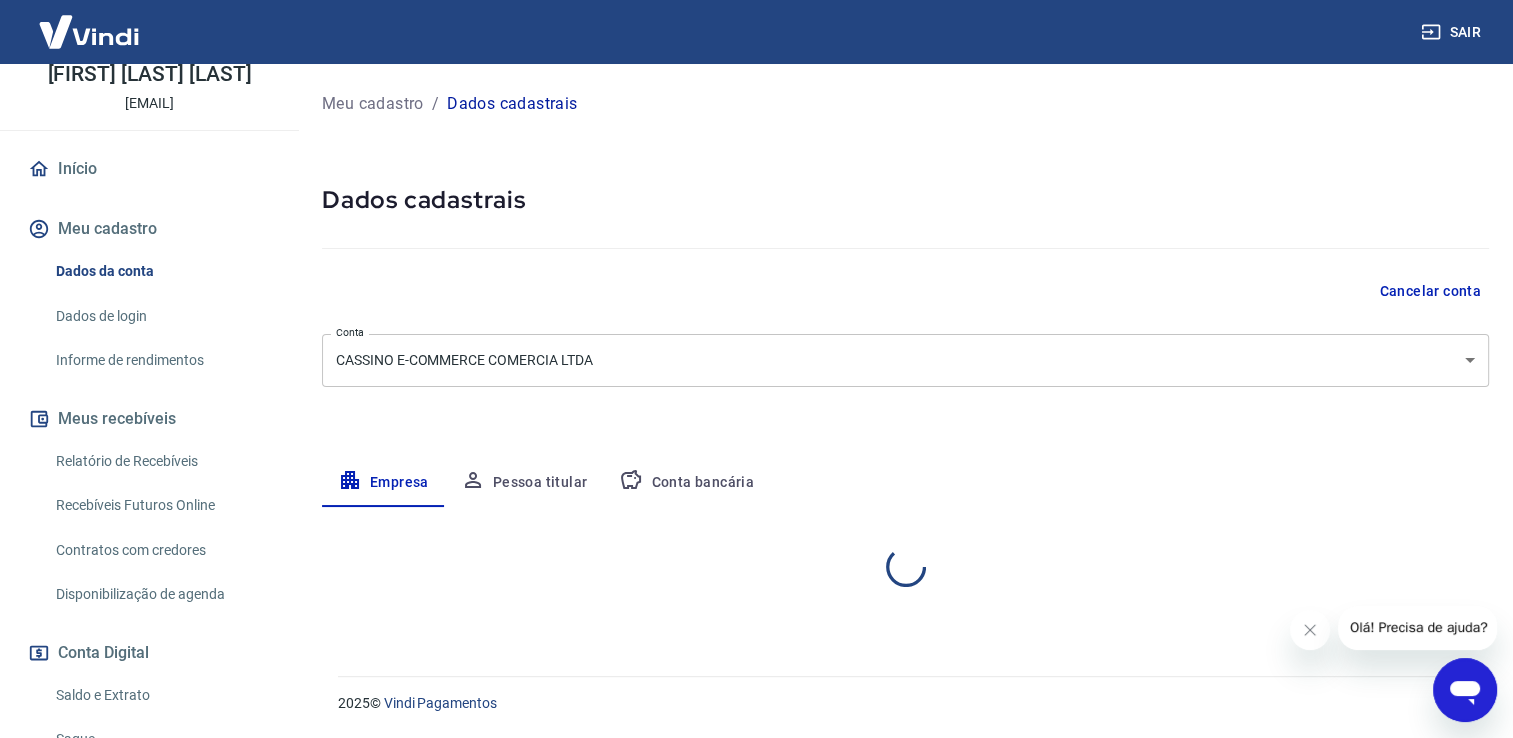 select on "SP" 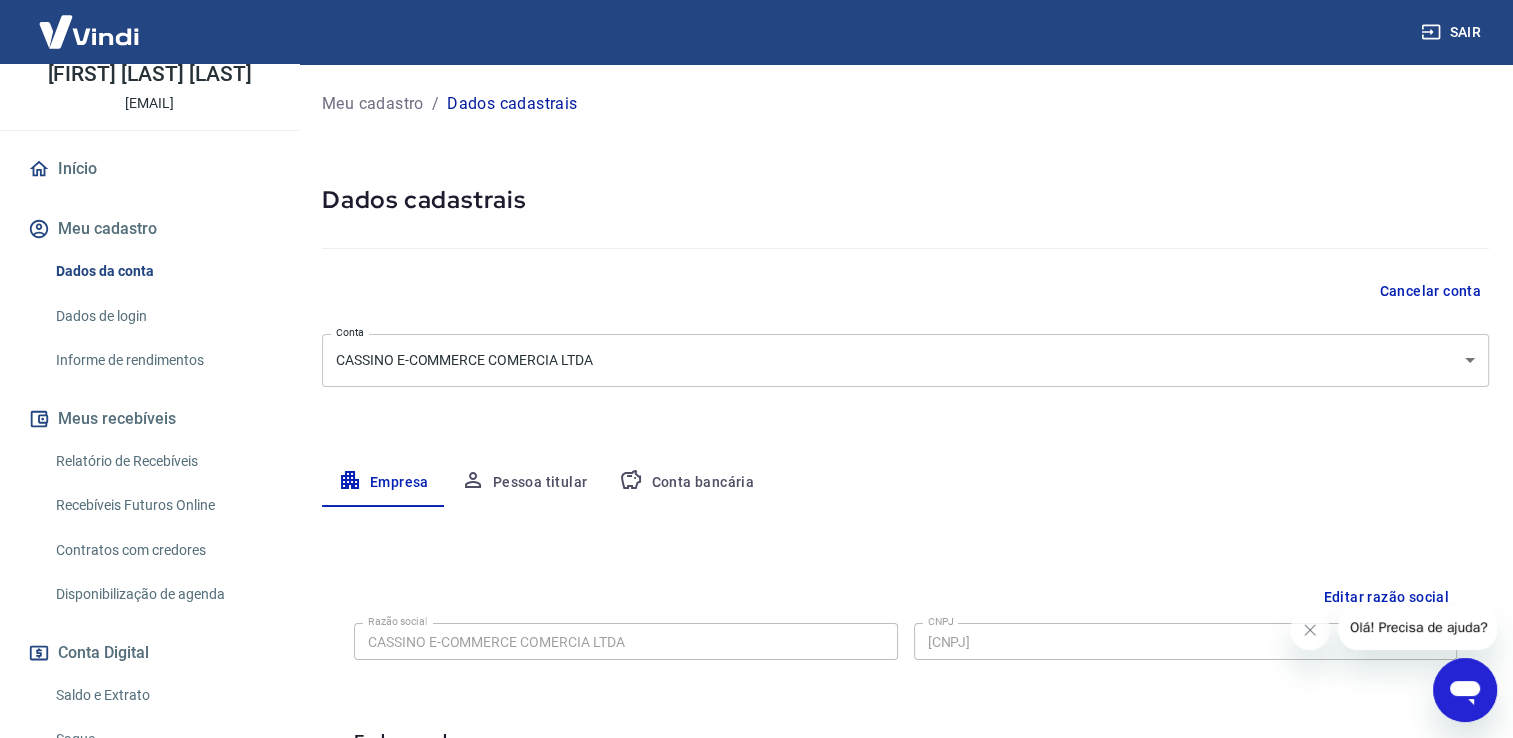 scroll, scrollTop: 300, scrollLeft: 0, axis: vertical 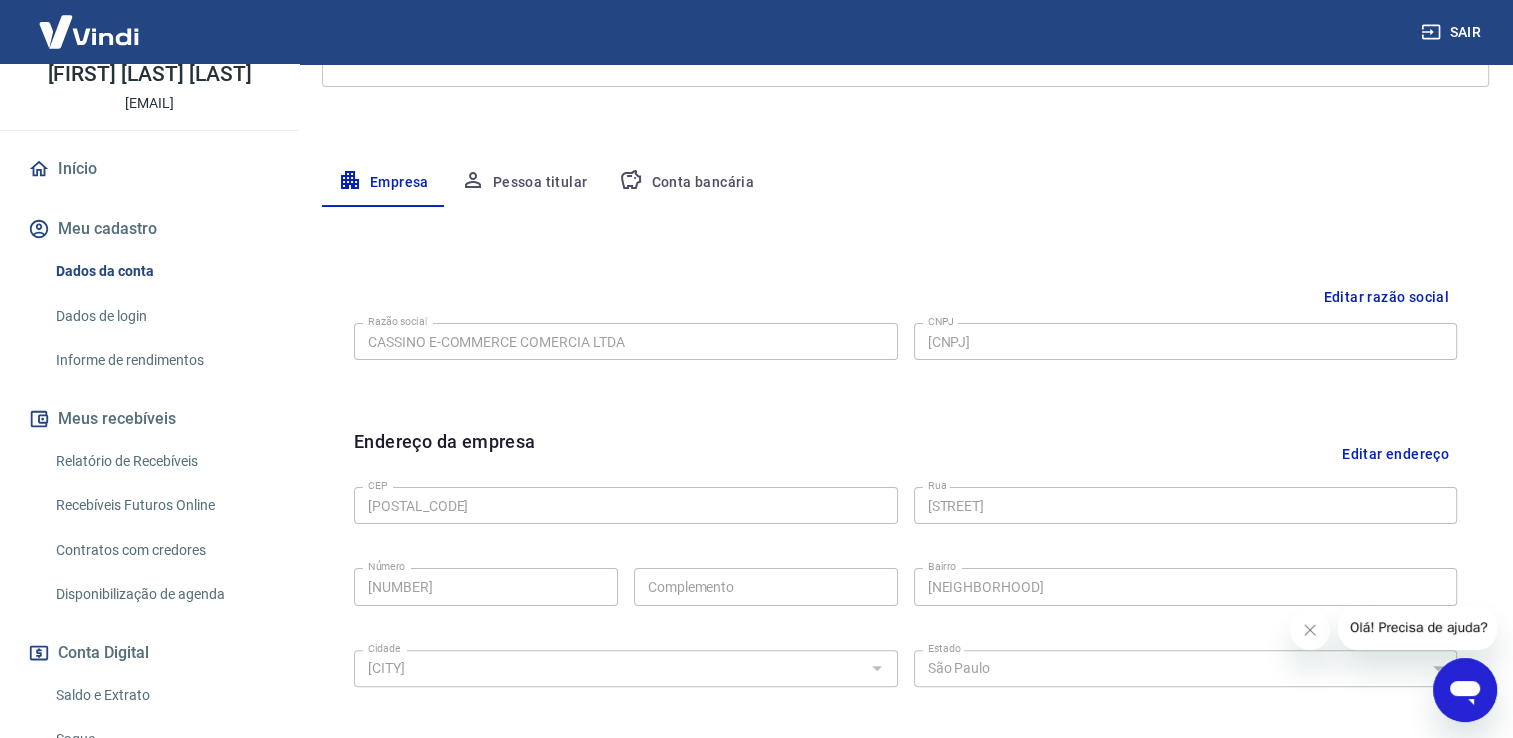 click on "Conta bancária" at bounding box center [686, 183] 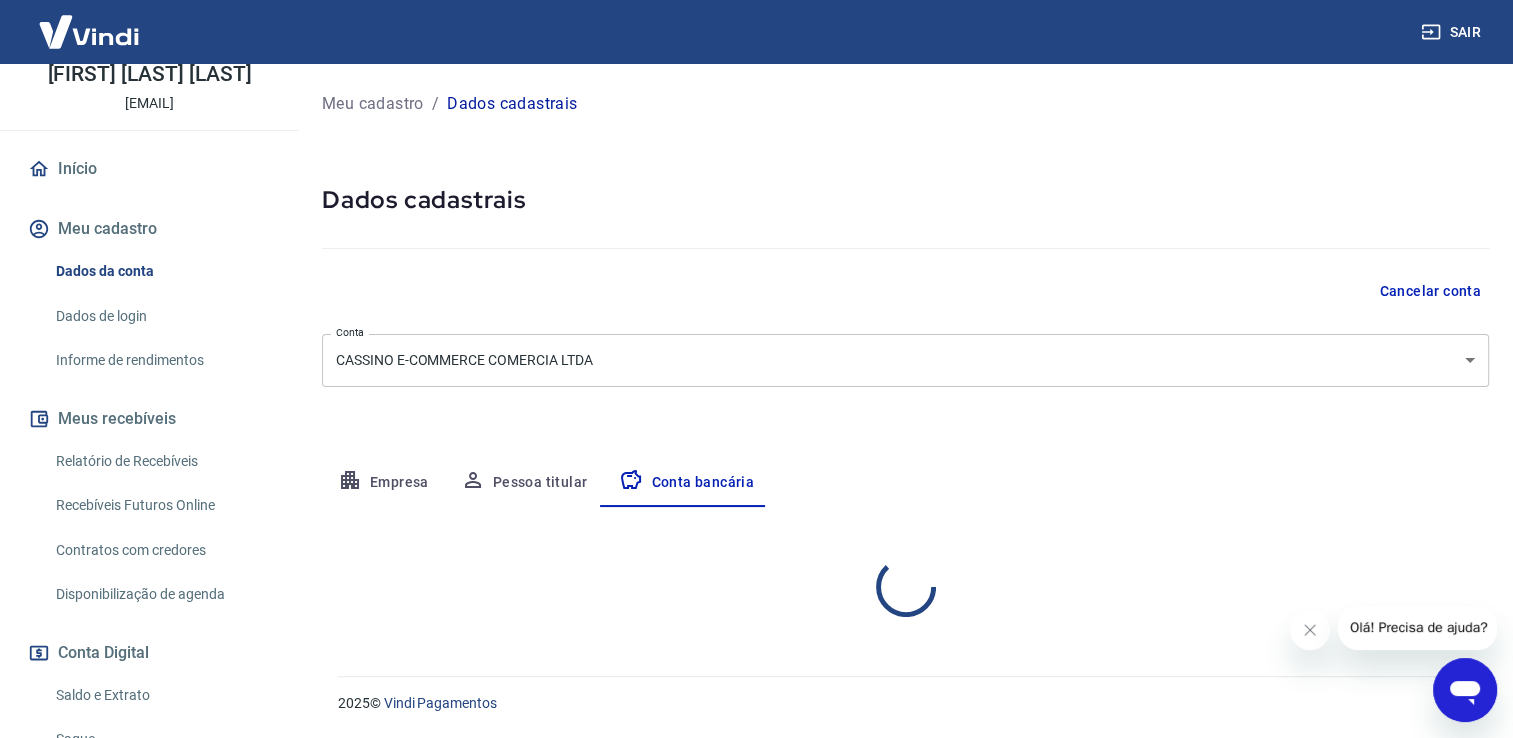 scroll, scrollTop: 0, scrollLeft: 0, axis: both 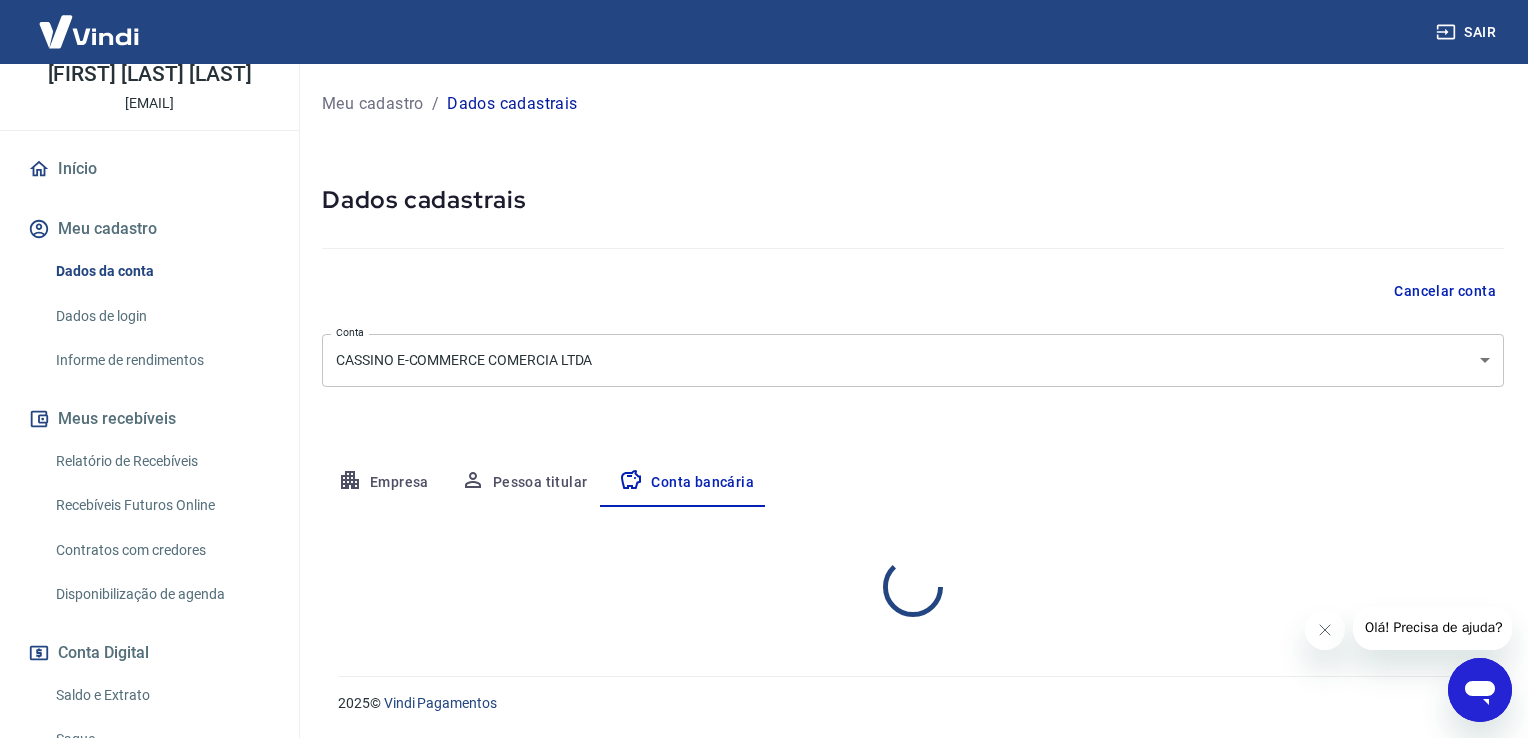 select on "1" 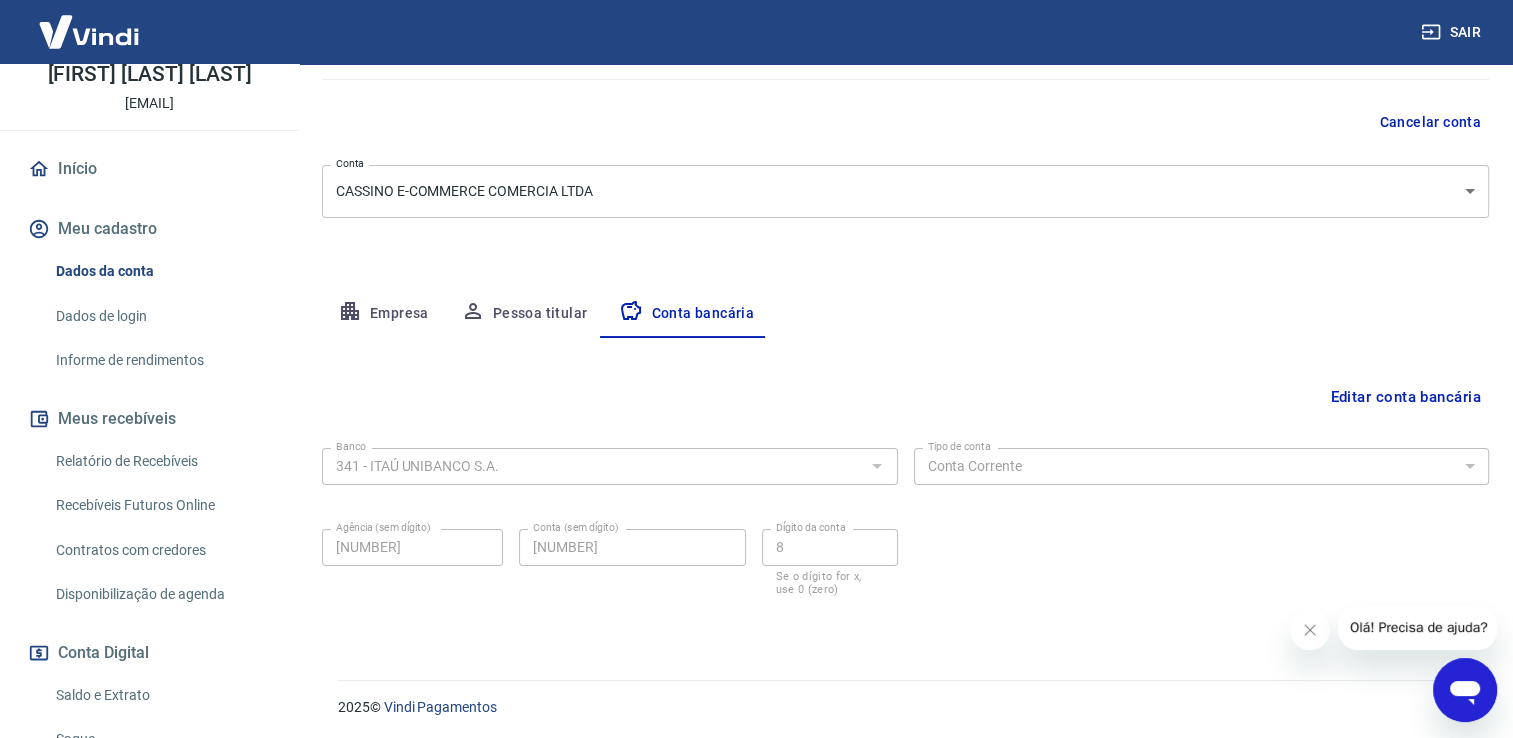 scroll, scrollTop: 172, scrollLeft: 0, axis: vertical 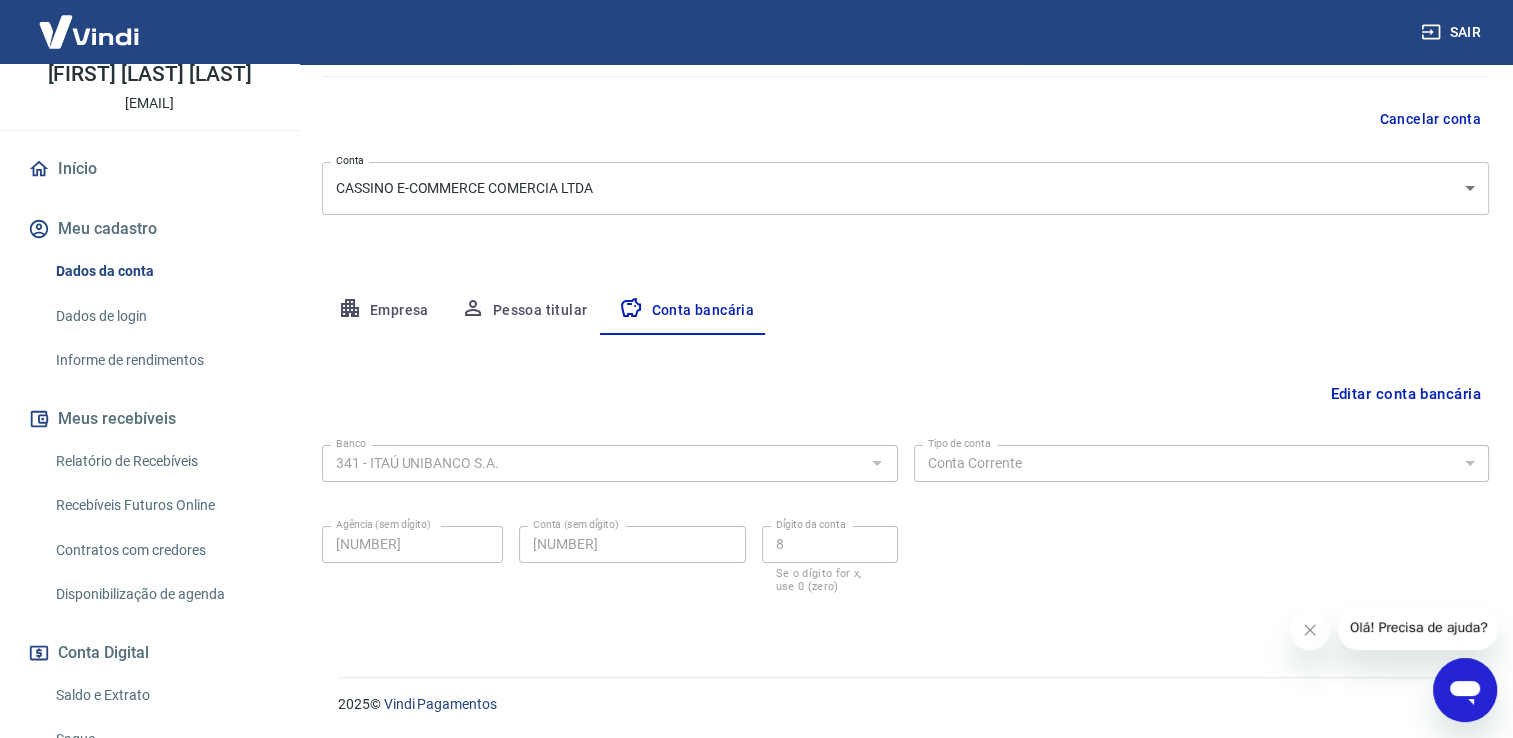 click on "Editar conta bancária" at bounding box center [1405, 394] 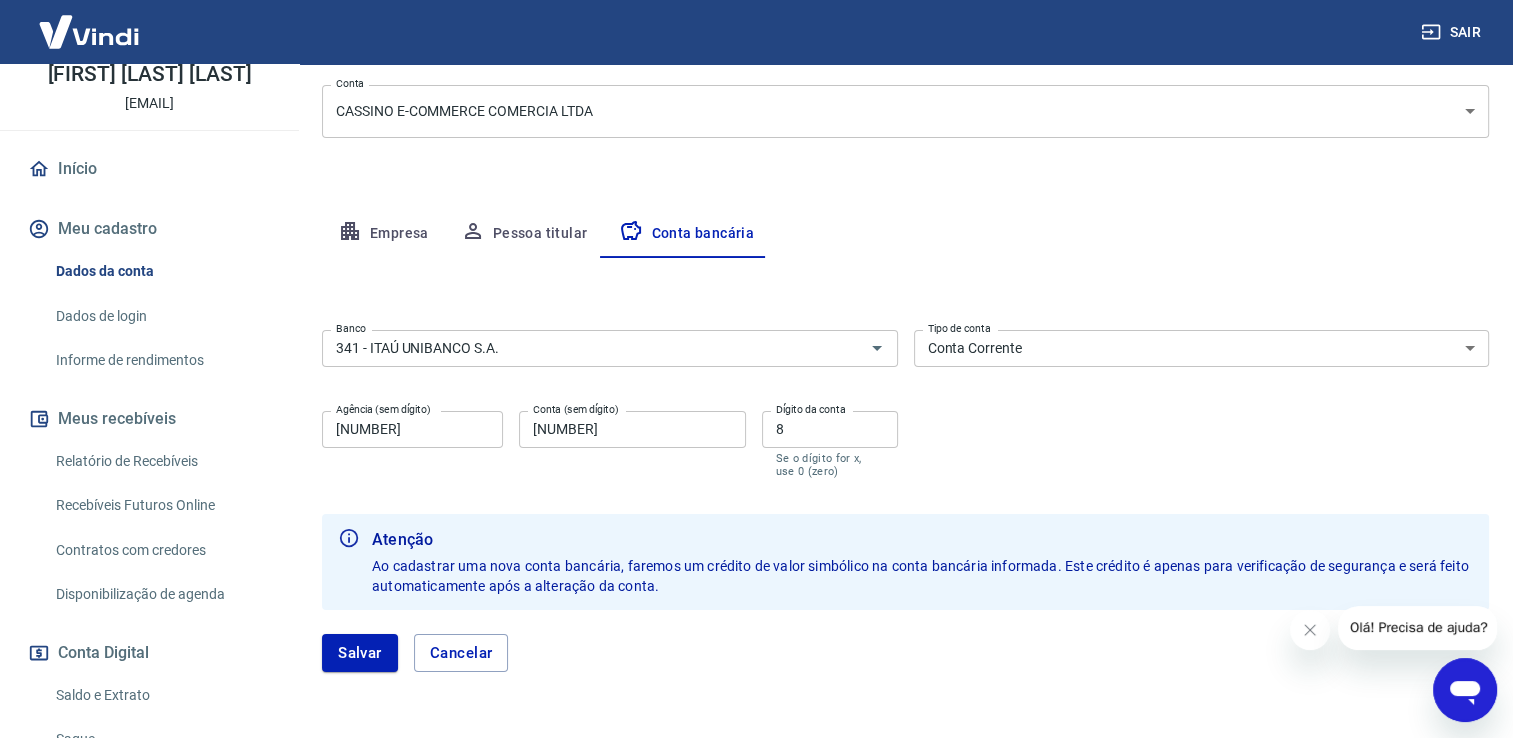 scroll, scrollTop: 272, scrollLeft: 0, axis: vertical 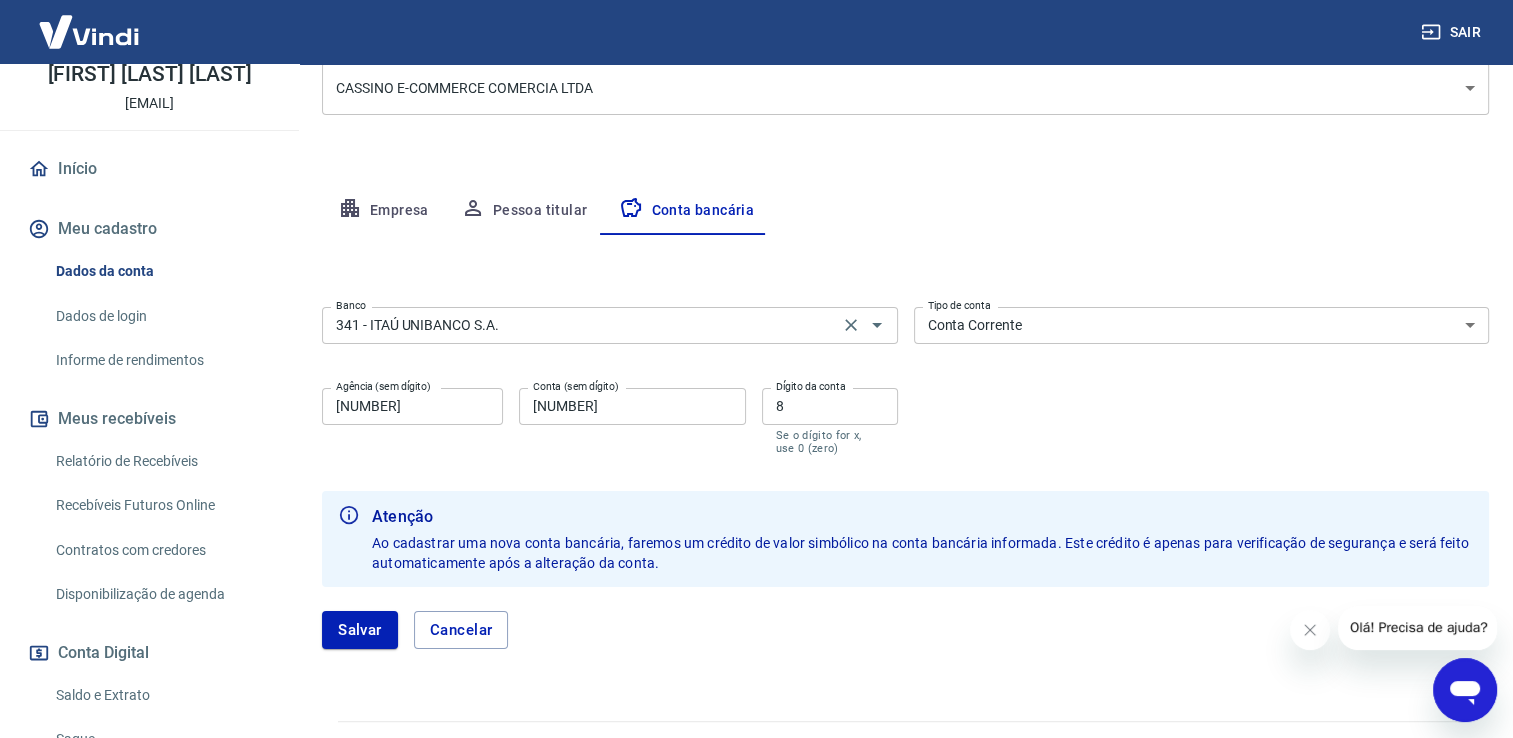 click on "341 - ITAÚ UNIBANCO S.A." at bounding box center [580, 325] 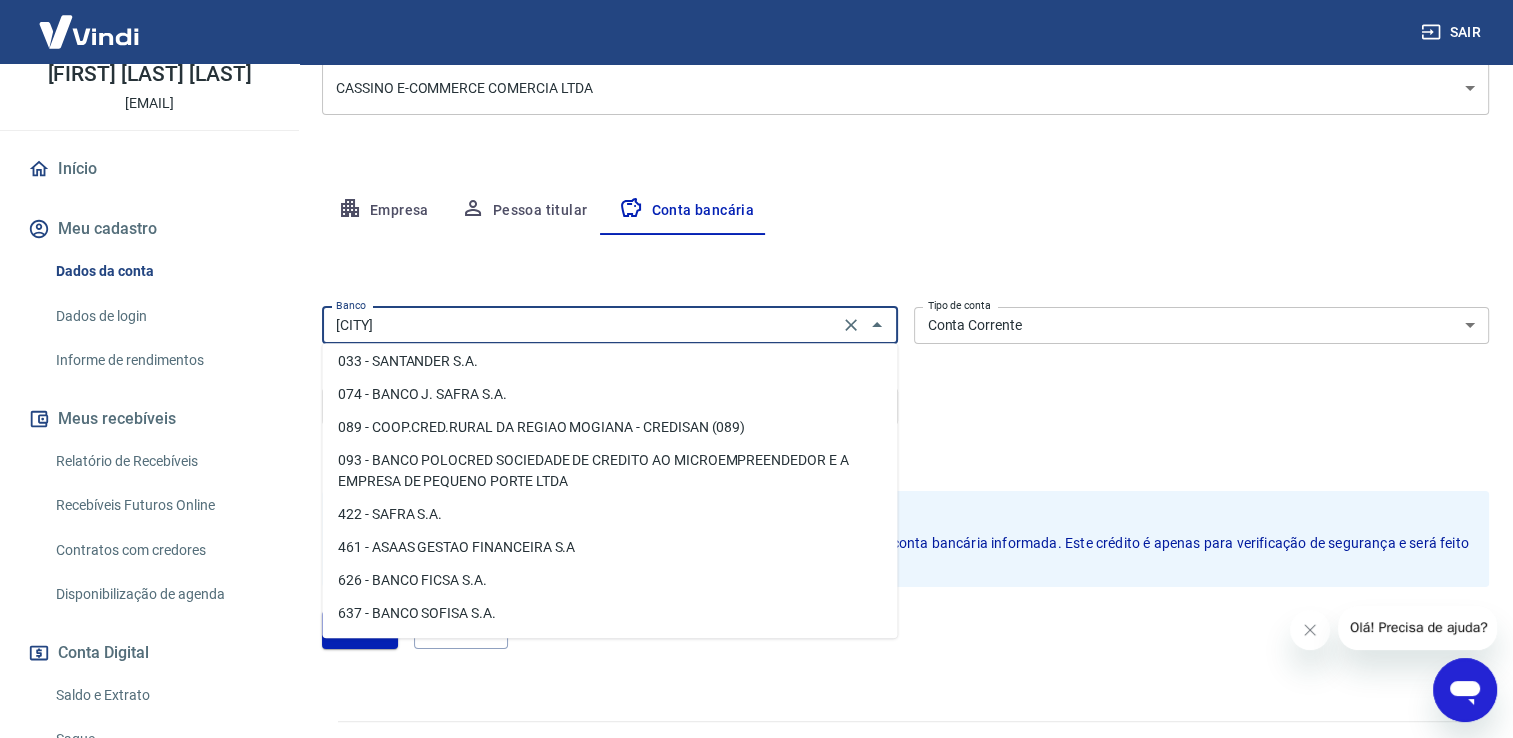 scroll, scrollTop: 0, scrollLeft: 0, axis: both 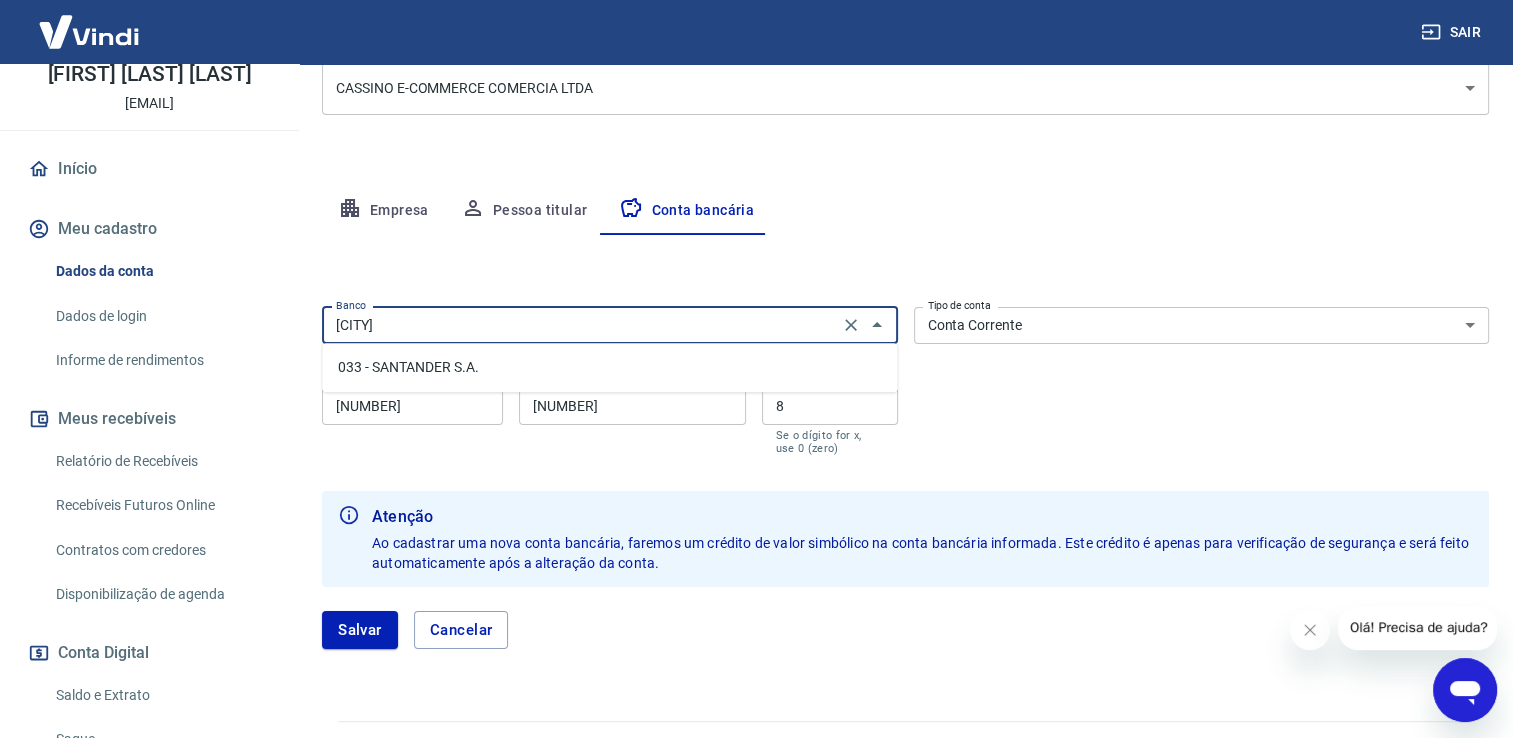 click on "033 - SANTANDER S.A." at bounding box center (609, 367) 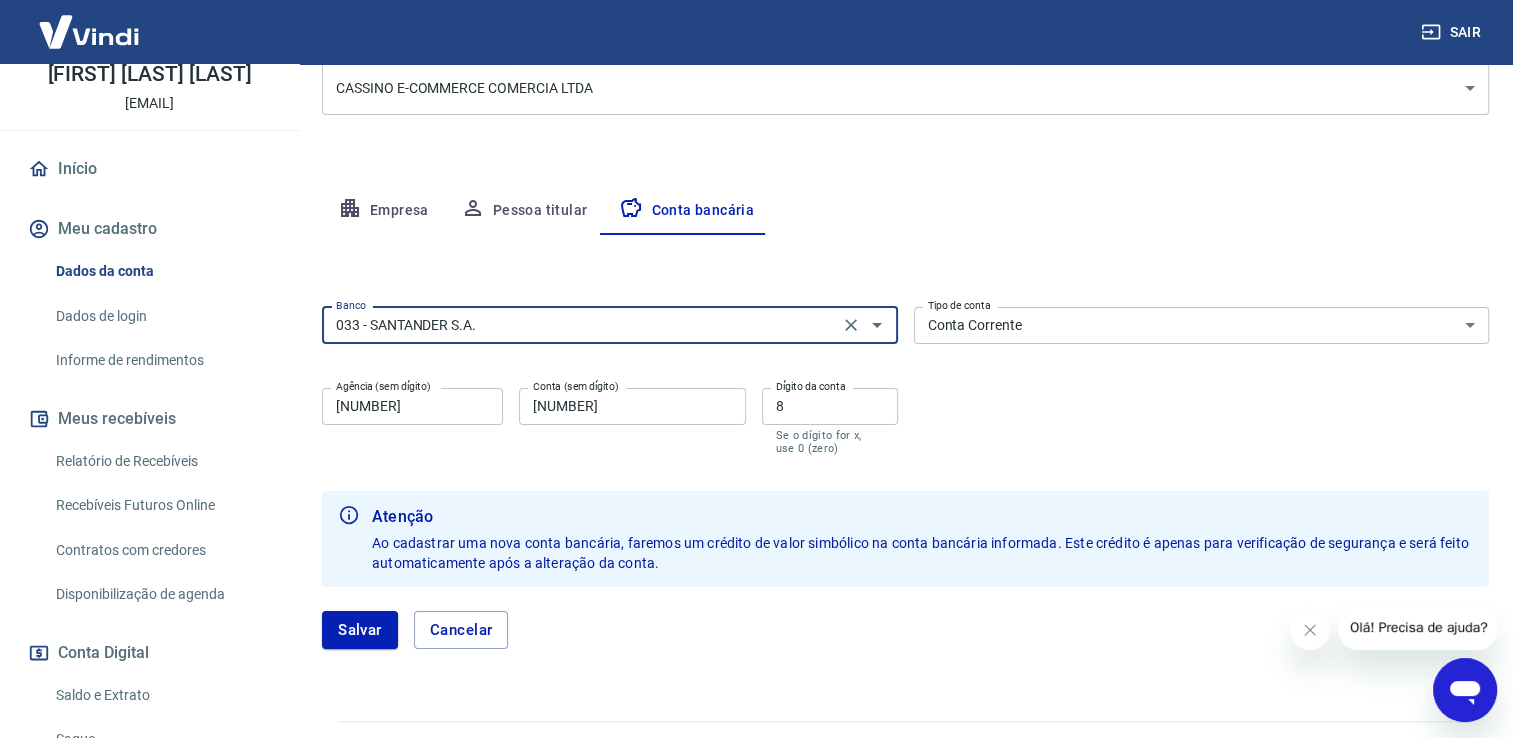 type on "033 - SANTANDER S.A." 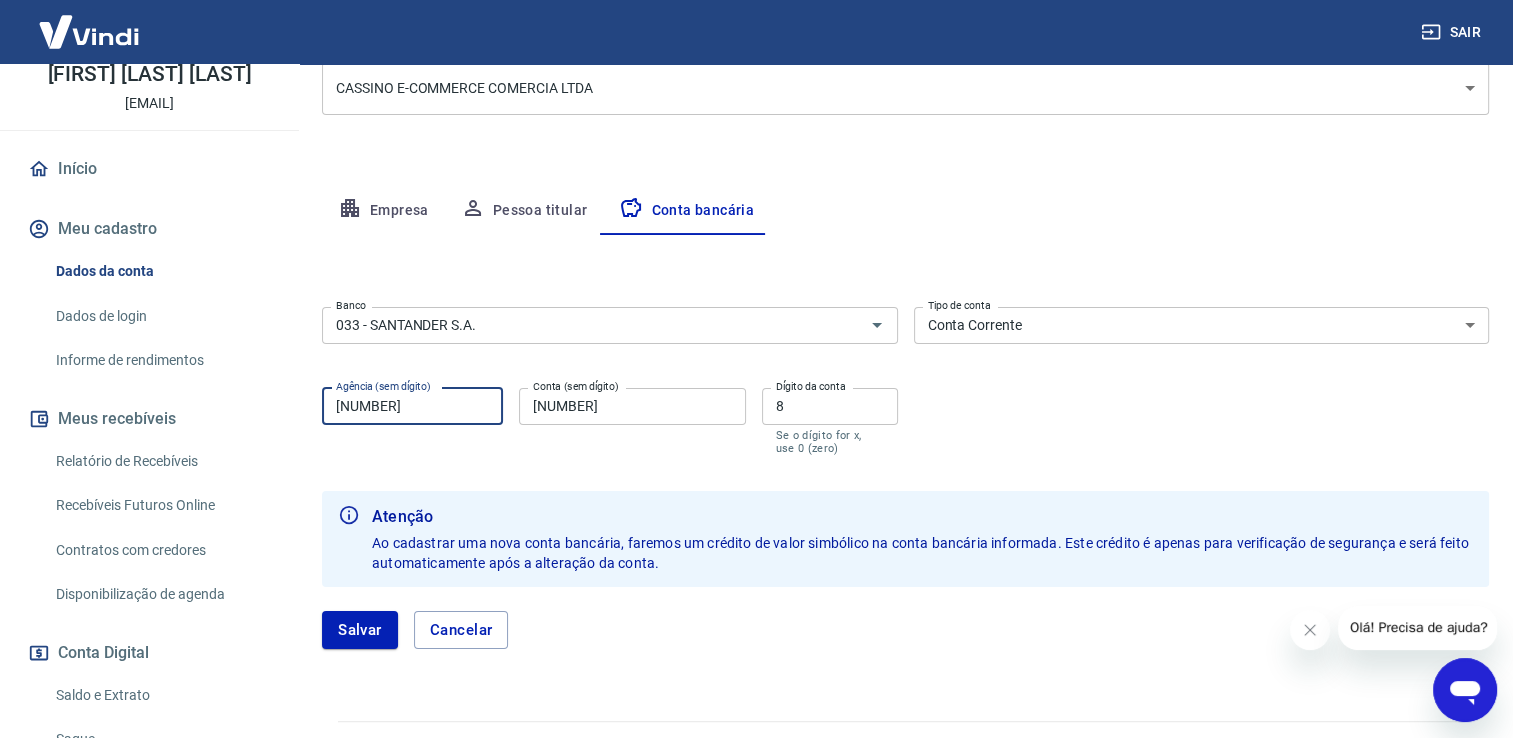 click on "[NUMBER]" at bounding box center (412, 406) 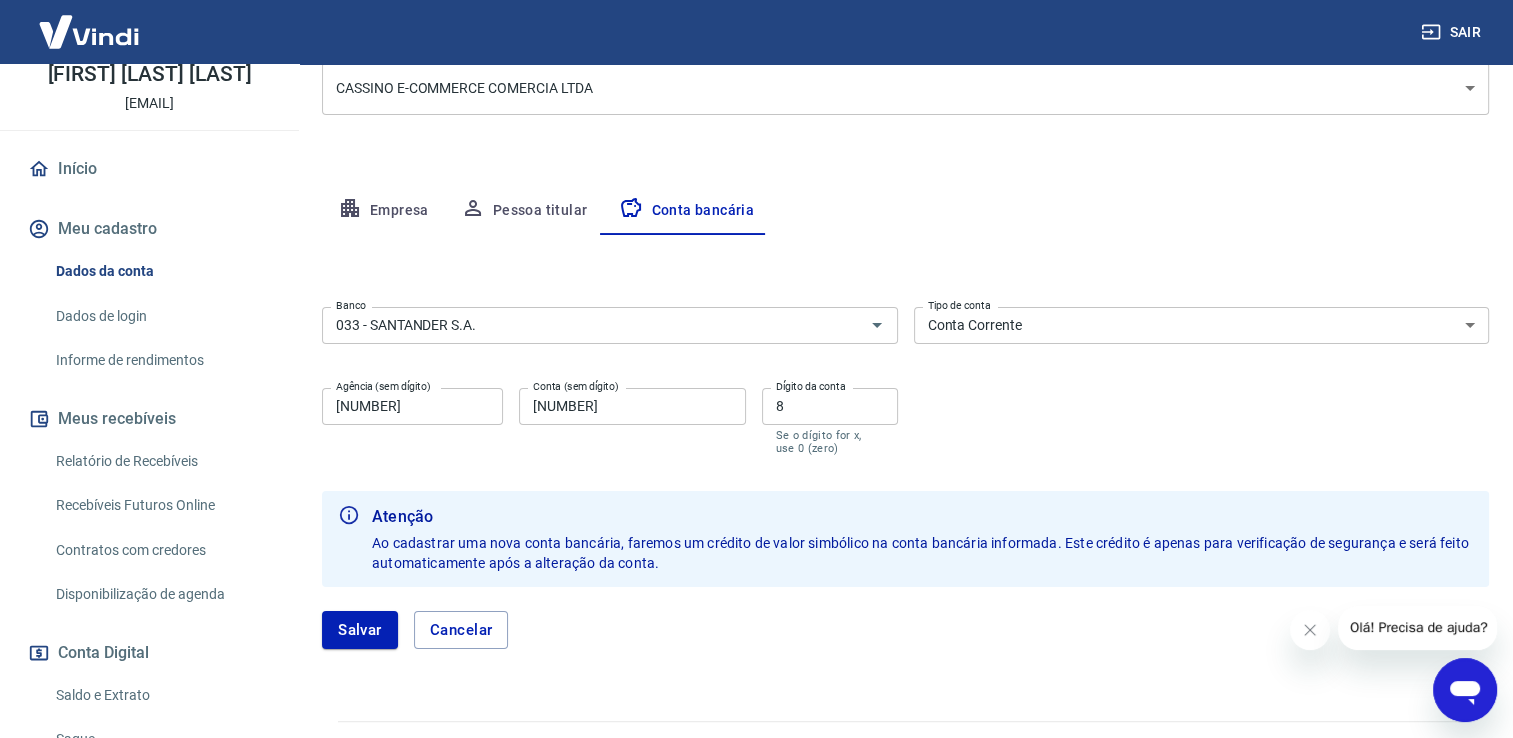 click on "[NUMBER]" at bounding box center (632, 406) 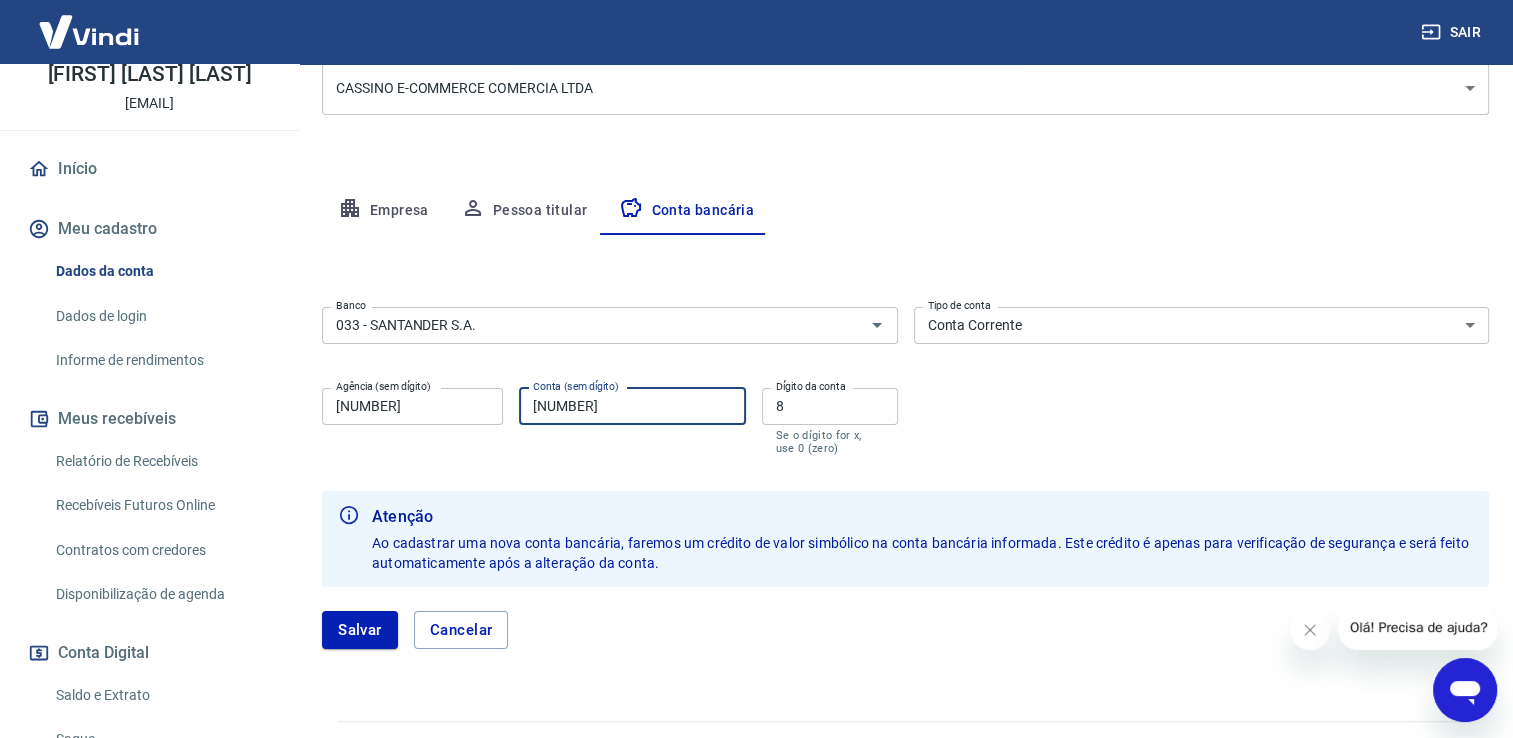 click on "[NUMBER]" at bounding box center (632, 406) 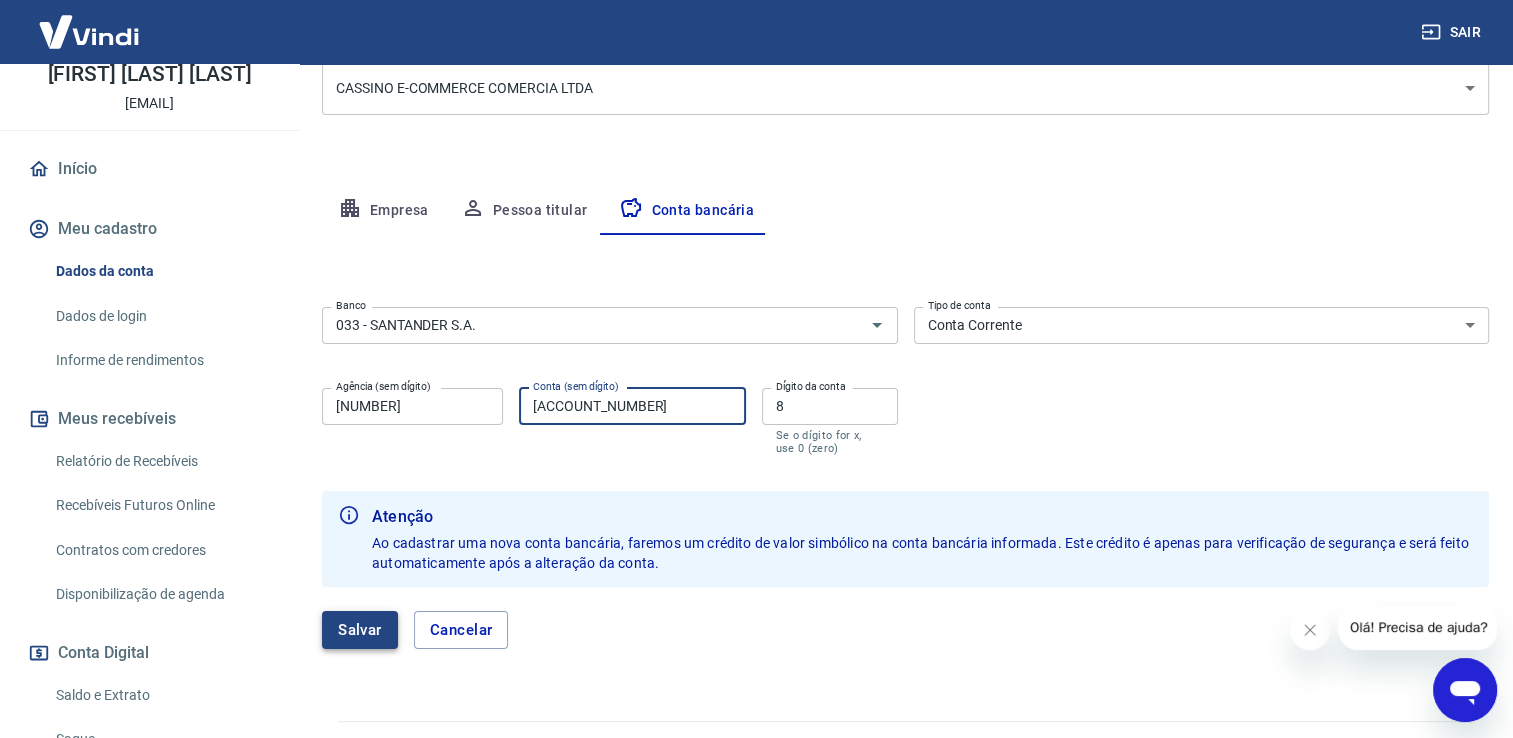 type on "[ACCOUNT_NUMBER]" 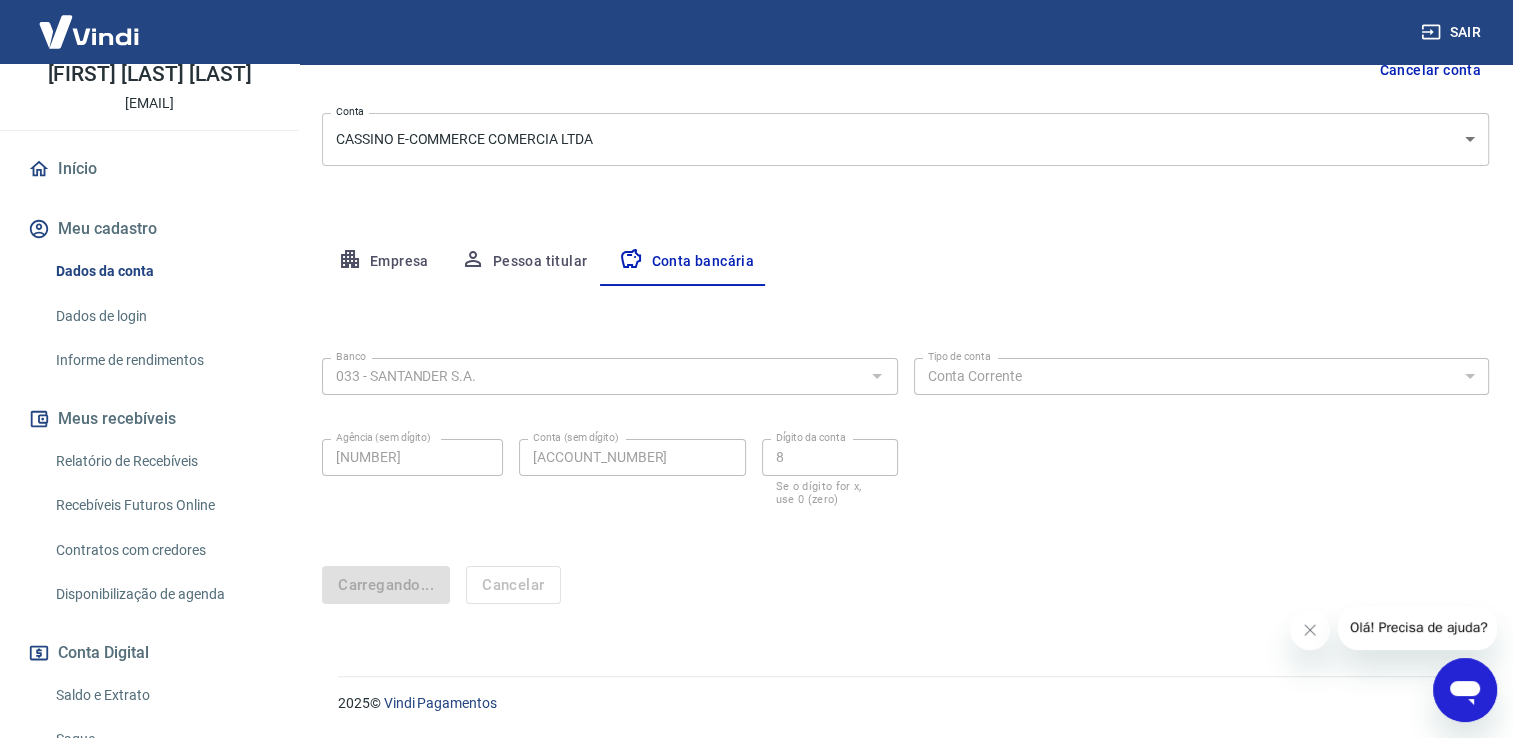 scroll, scrollTop: 0, scrollLeft: 0, axis: both 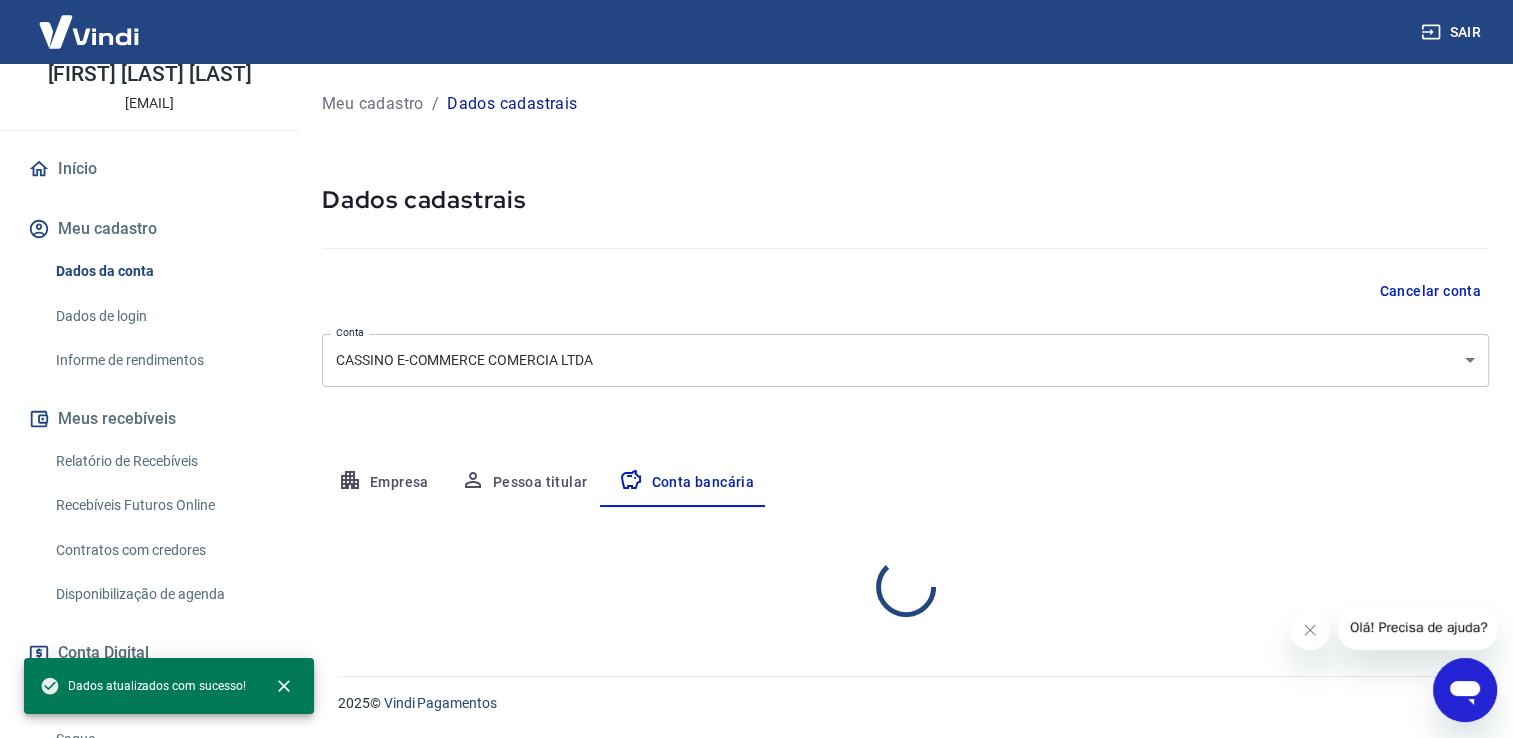 select on "1" 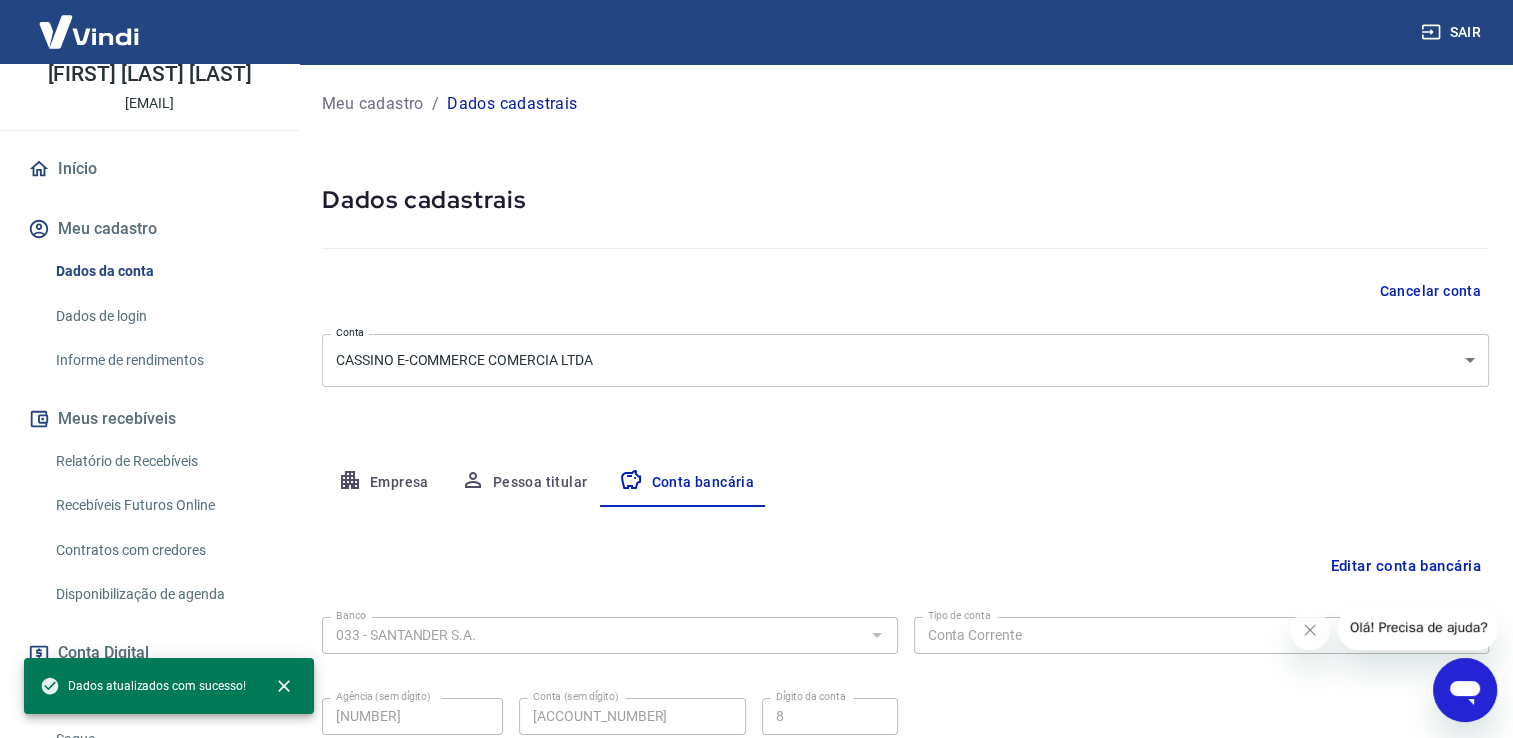 scroll, scrollTop: 172, scrollLeft: 0, axis: vertical 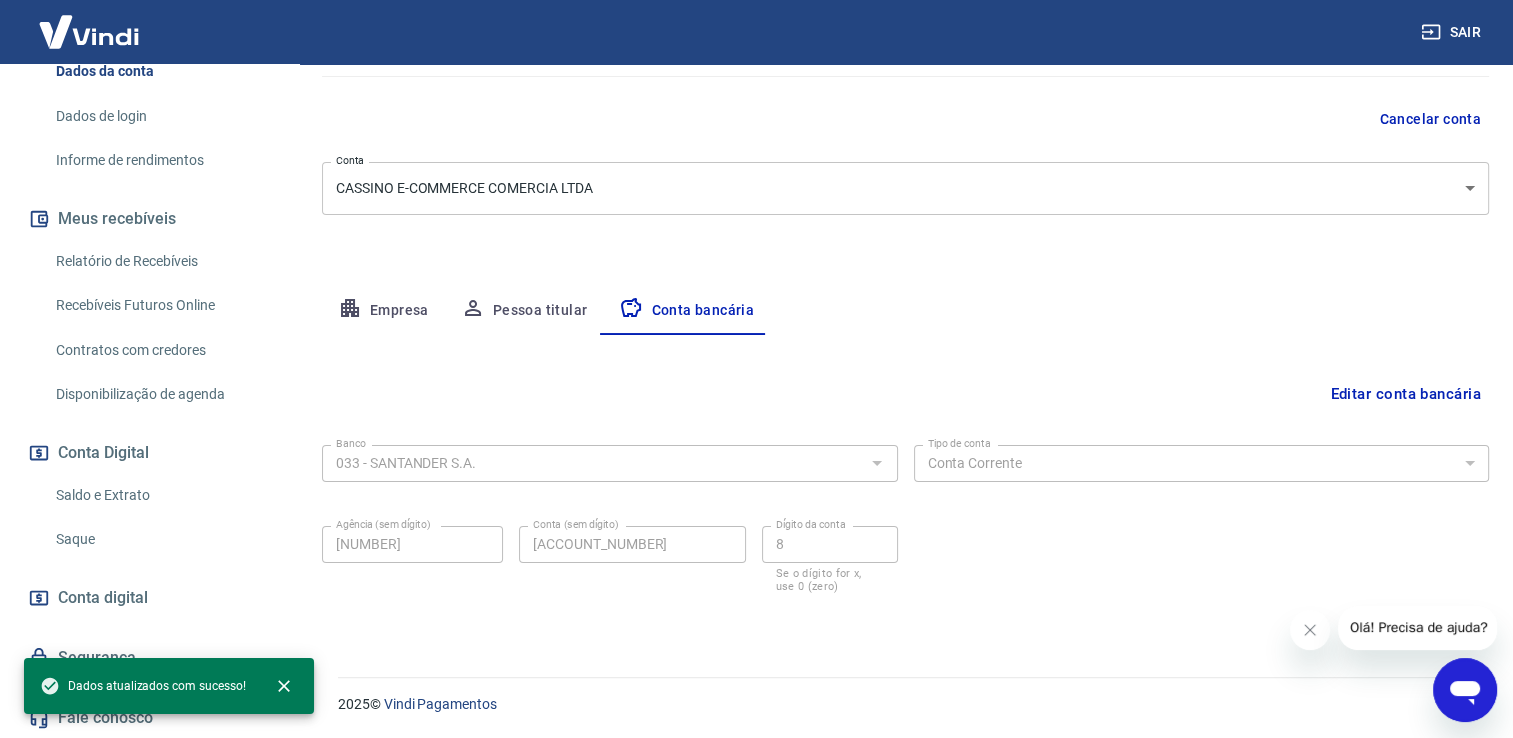 click on "Saque" at bounding box center [161, 539] 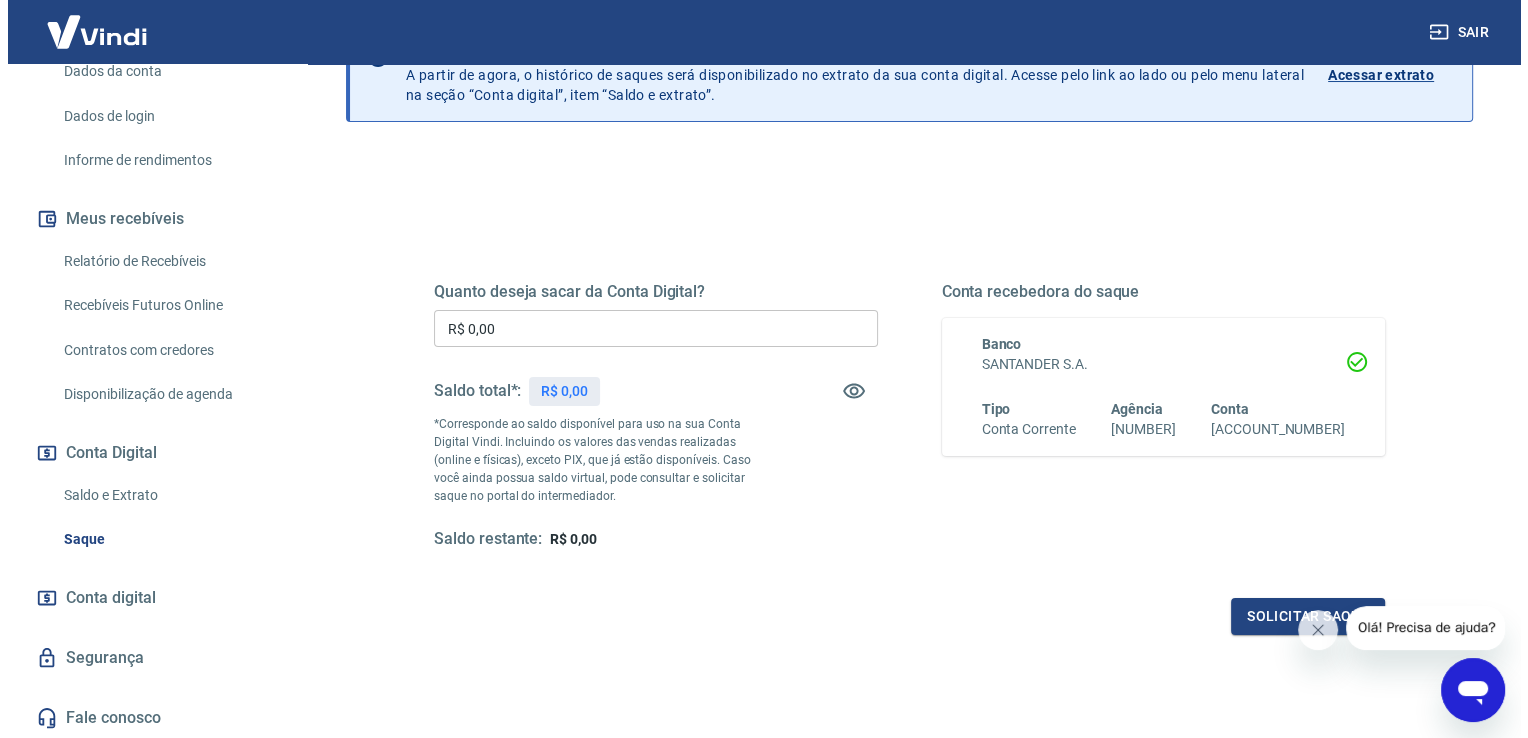 scroll, scrollTop: 249, scrollLeft: 0, axis: vertical 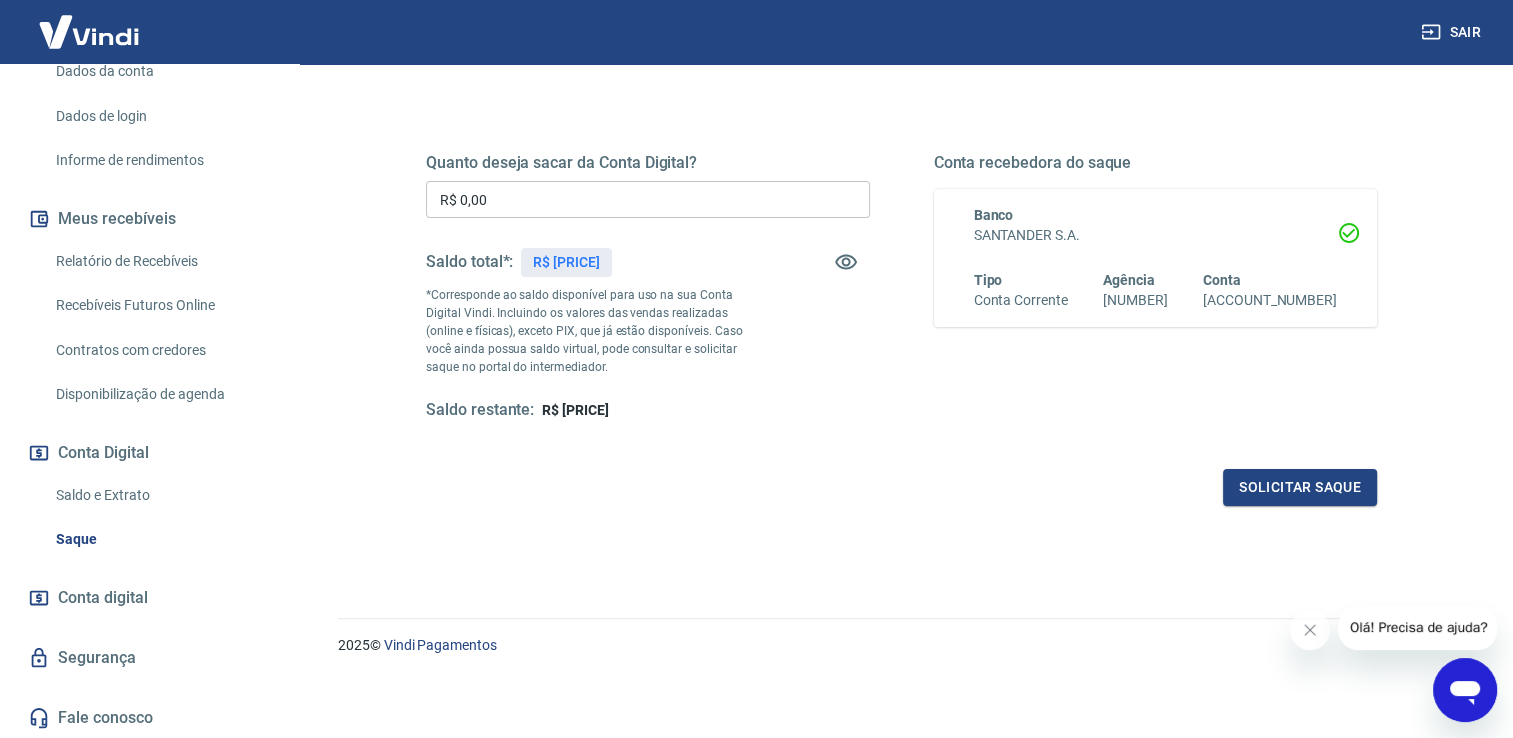 click on "R$ 0,00" at bounding box center (648, 199) 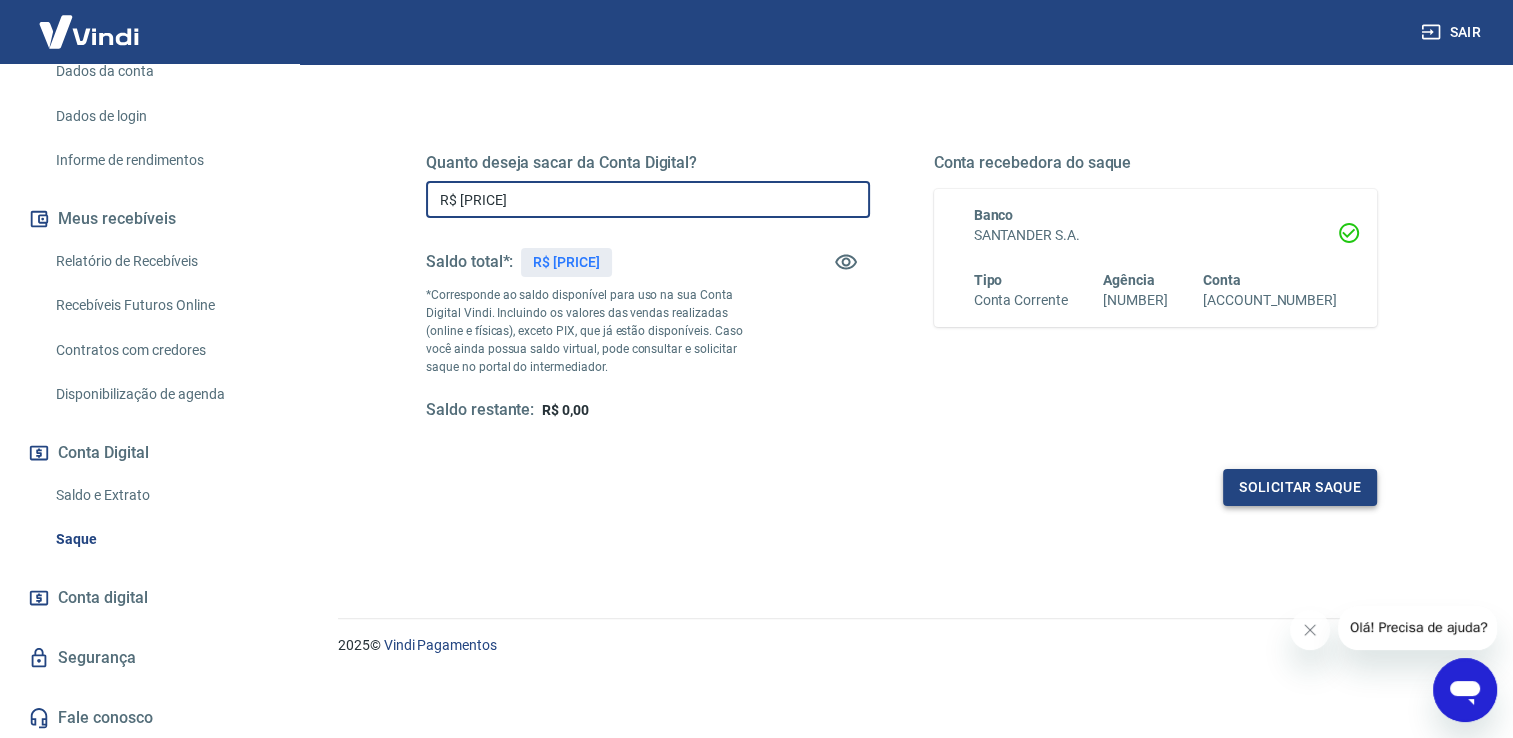 type on "R$ [PRICE]" 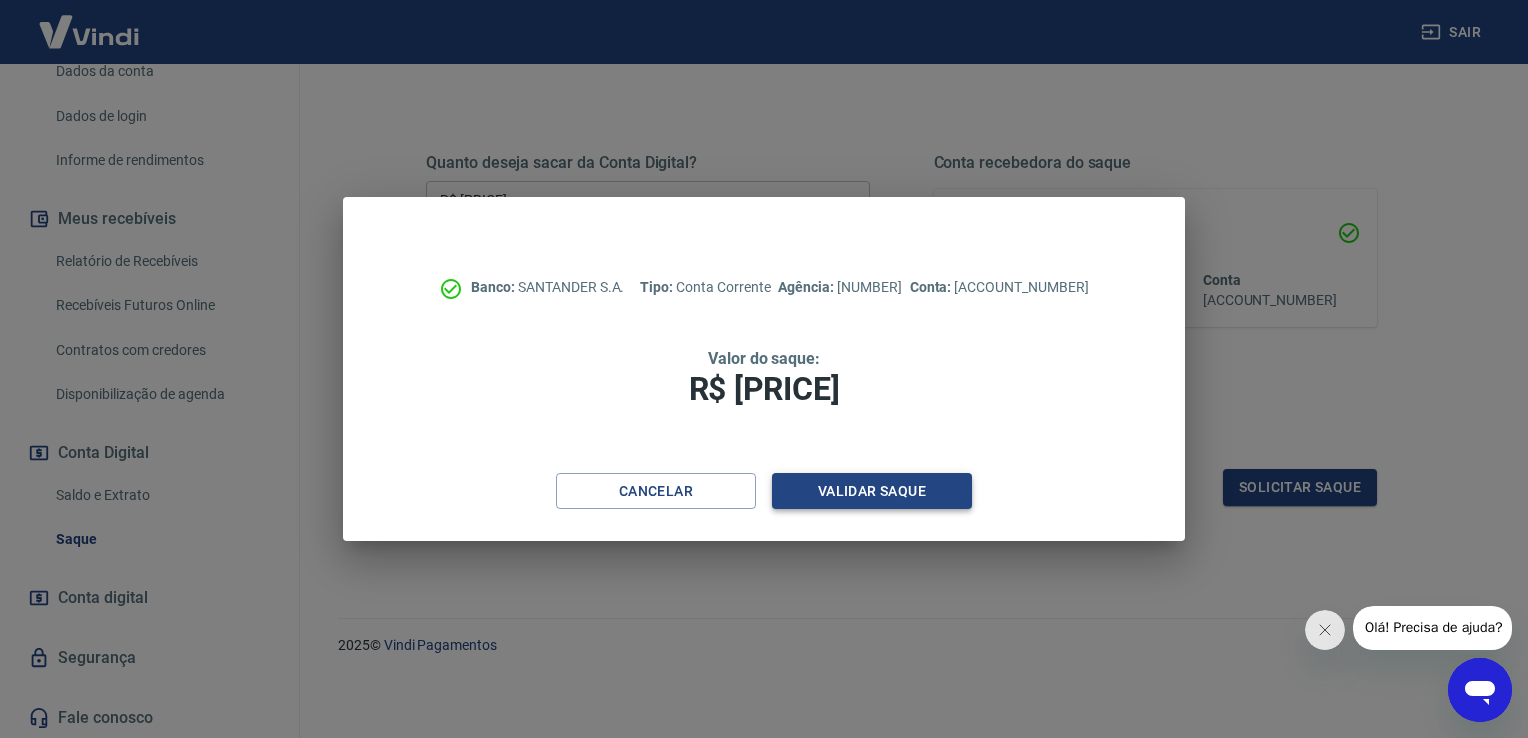 click on "Validar saque" at bounding box center [872, 491] 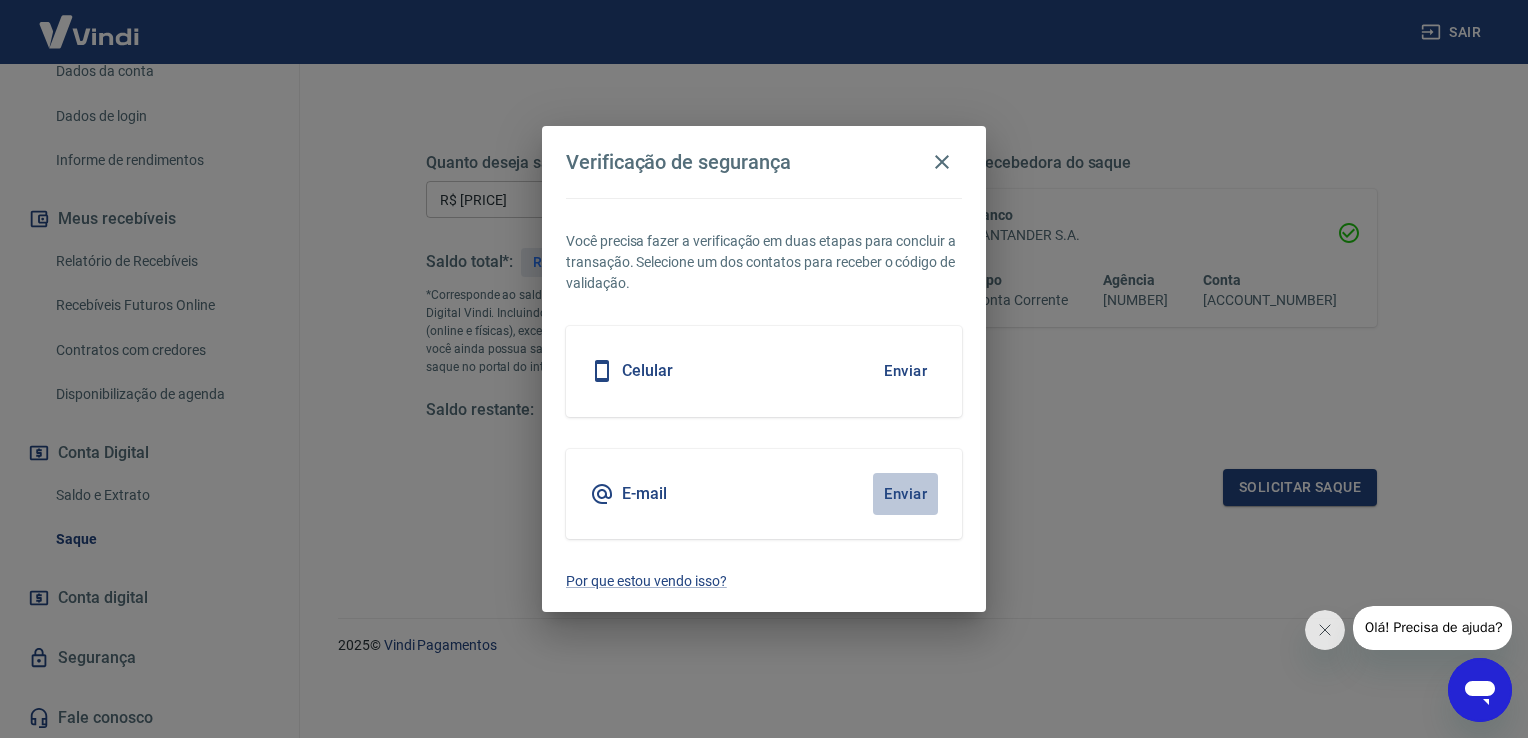 click on "Enviar" at bounding box center (905, 494) 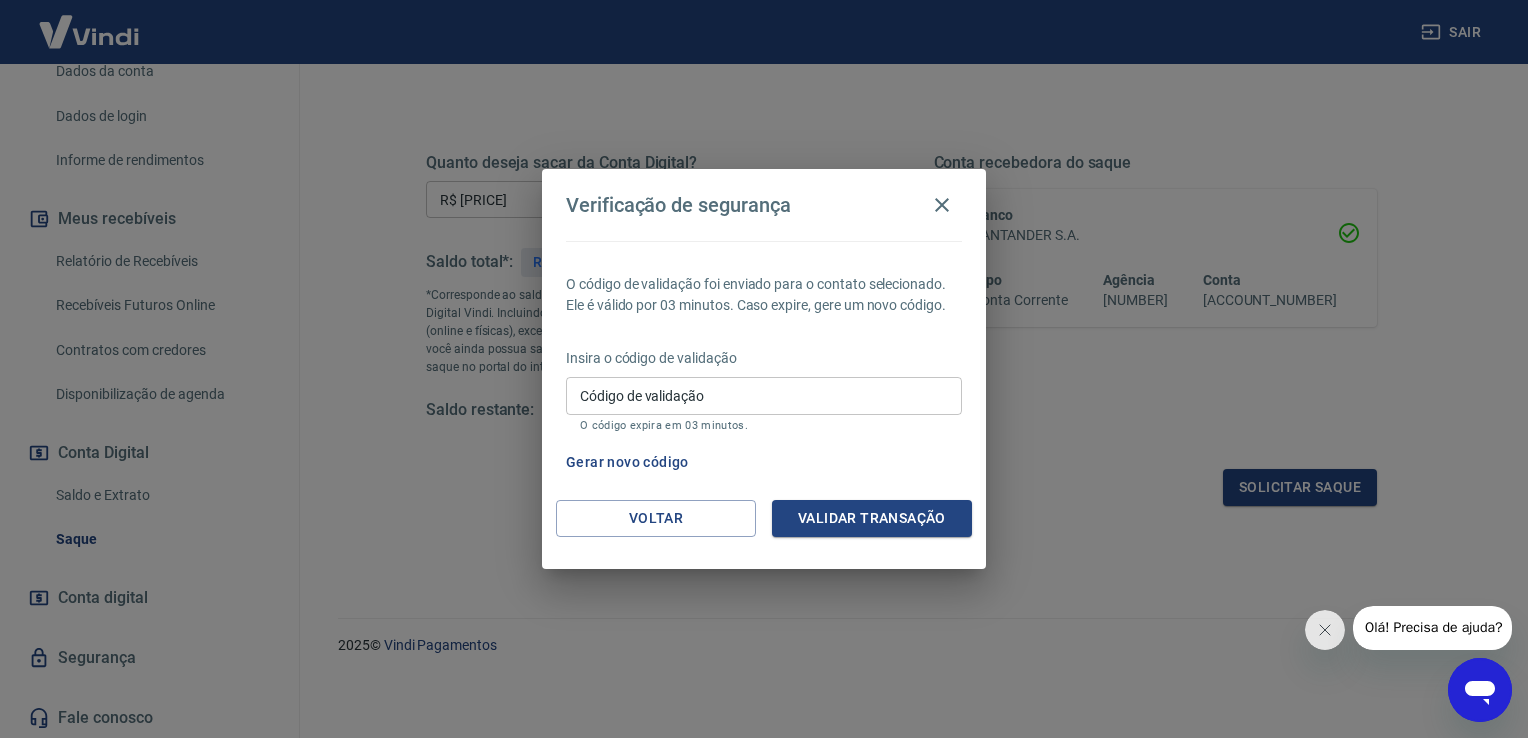 click on "Código de validação" at bounding box center (764, 395) 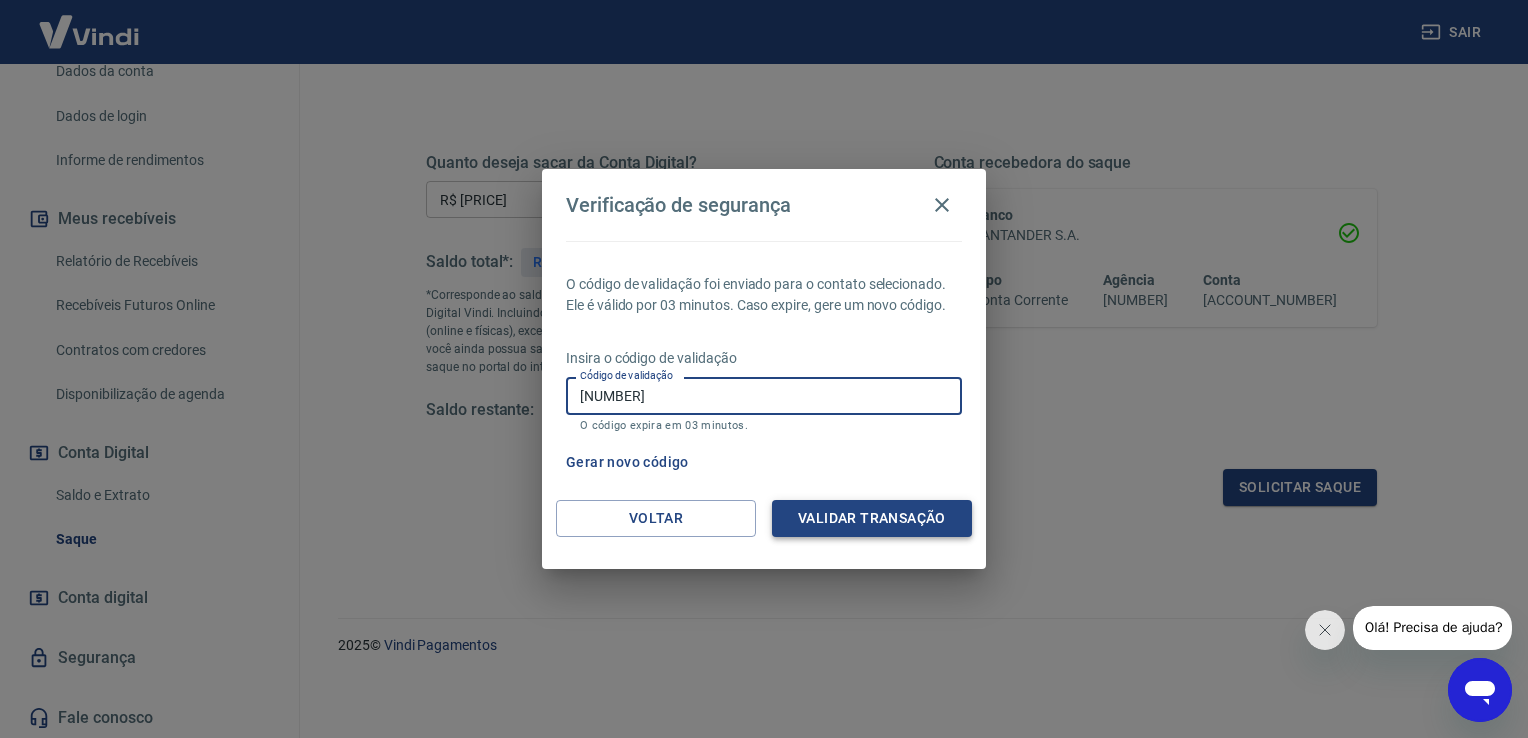 type on "[NUMBER]" 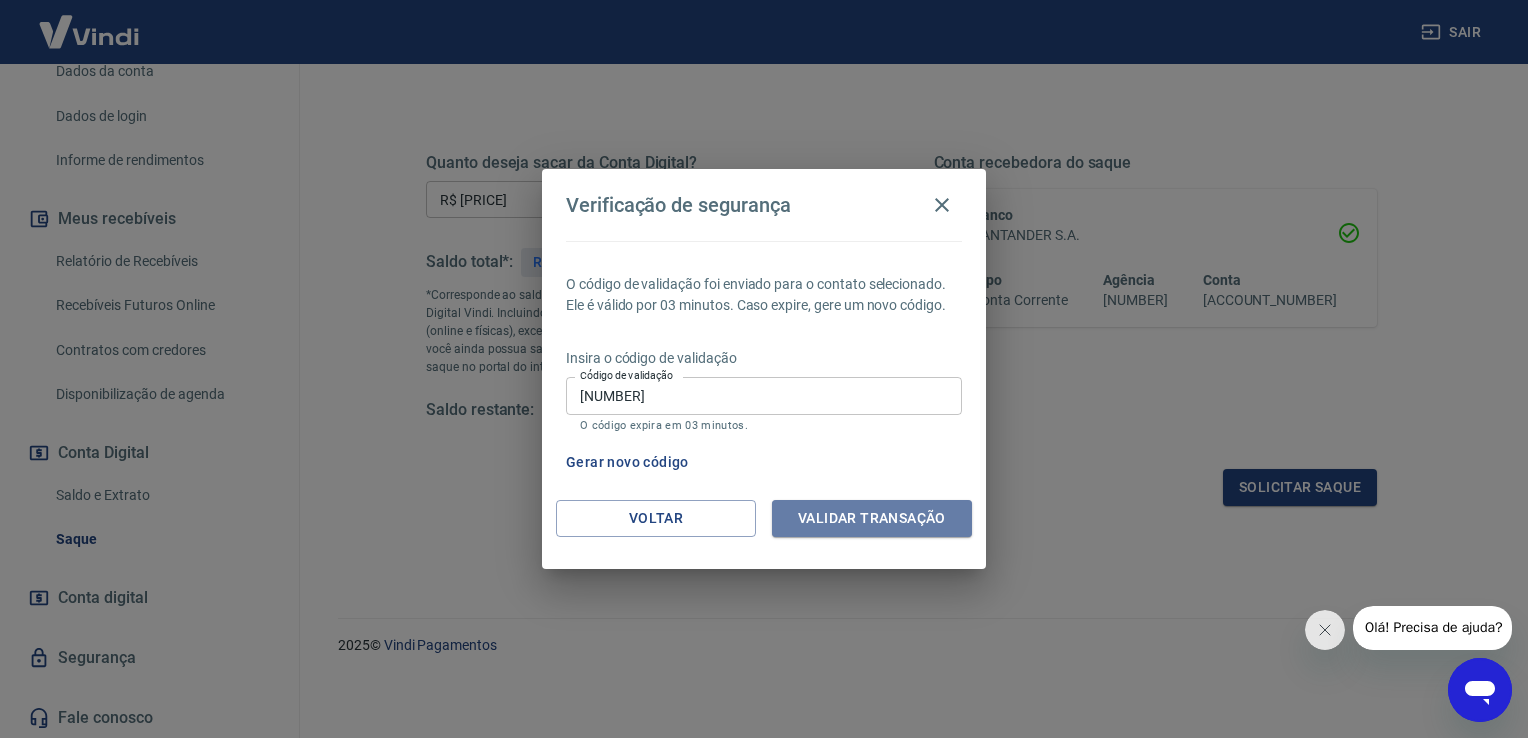click on "Validar transação" at bounding box center [872, 518] 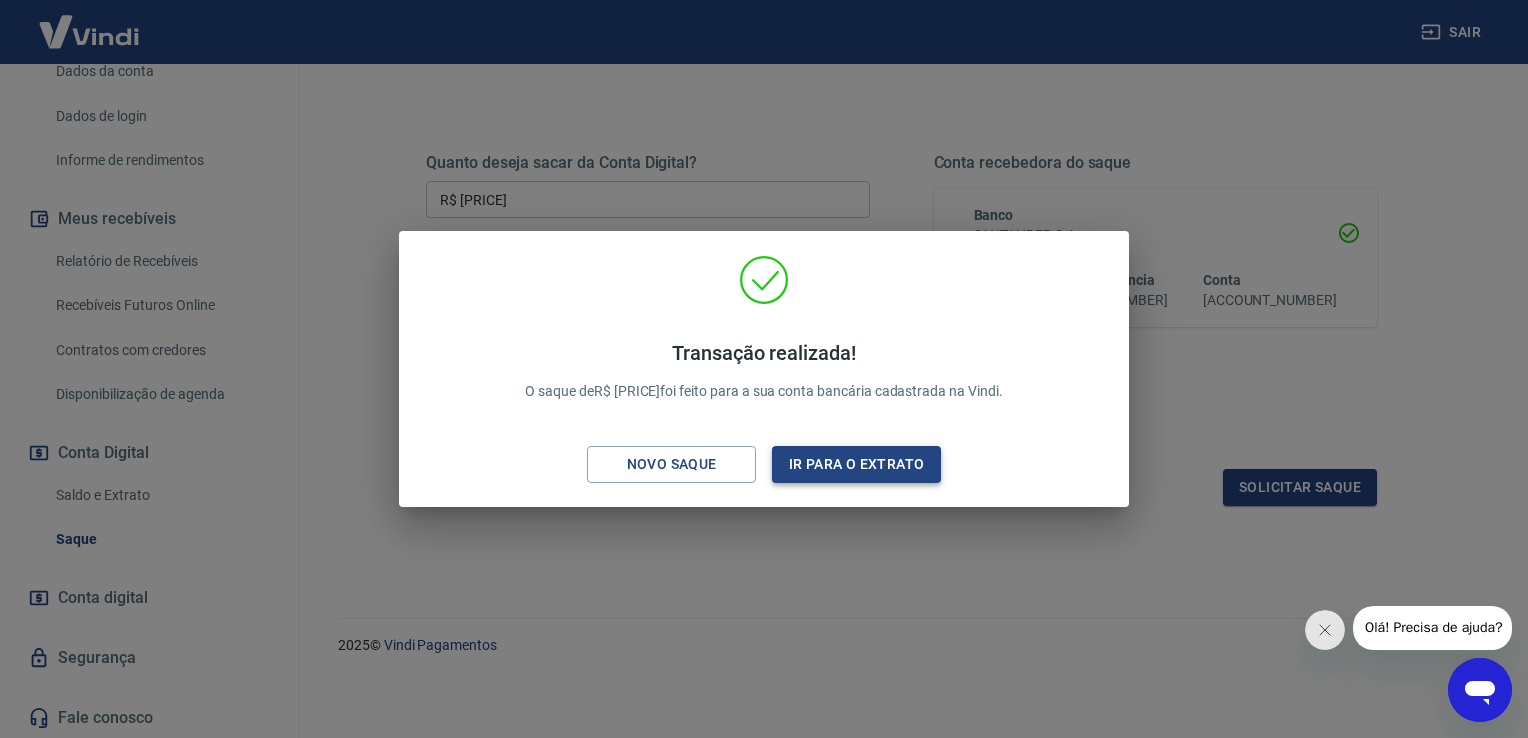 click on "Ir para o extrato" at bounding box center [856, 464] 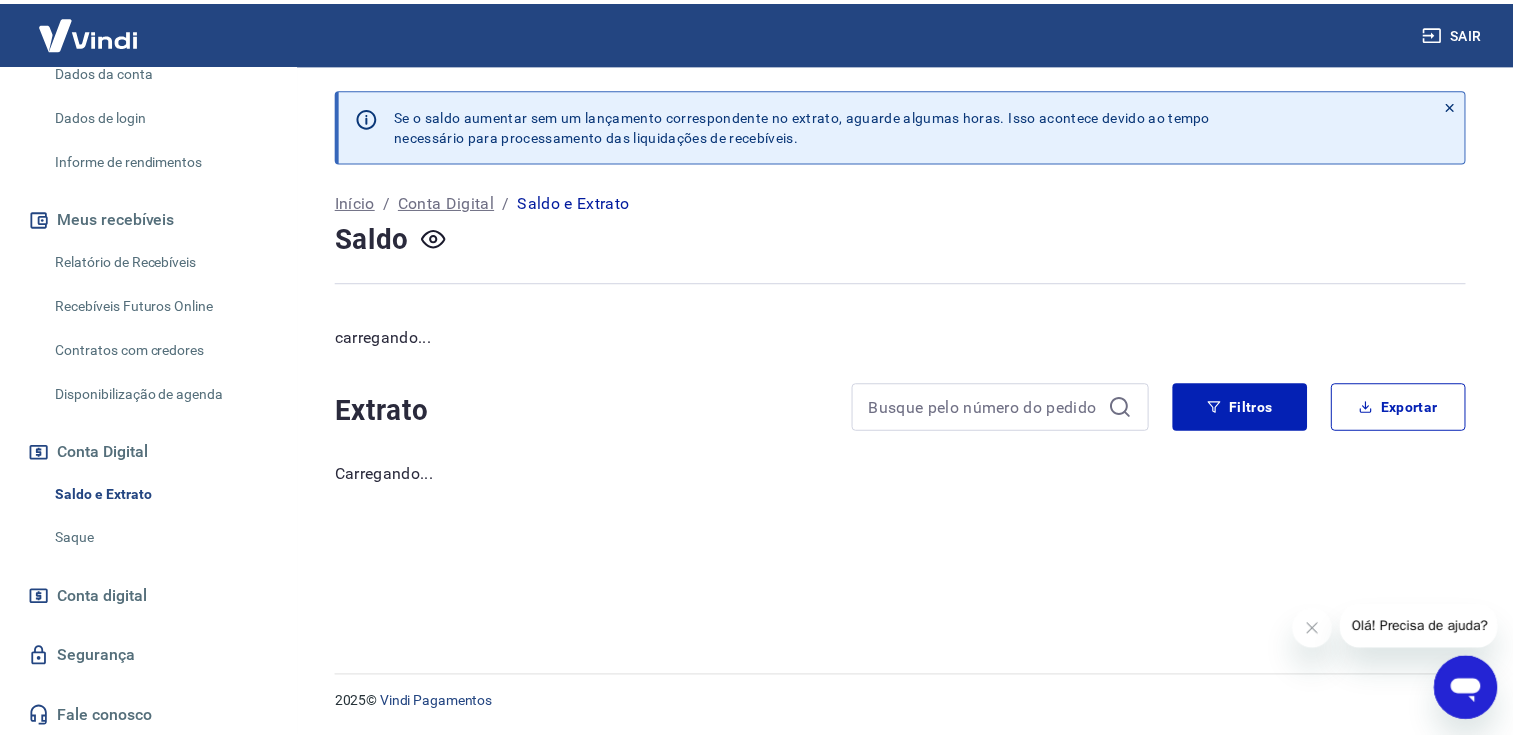 scroll, scrollTop: 0, scrollLeft: 0, axis: both 